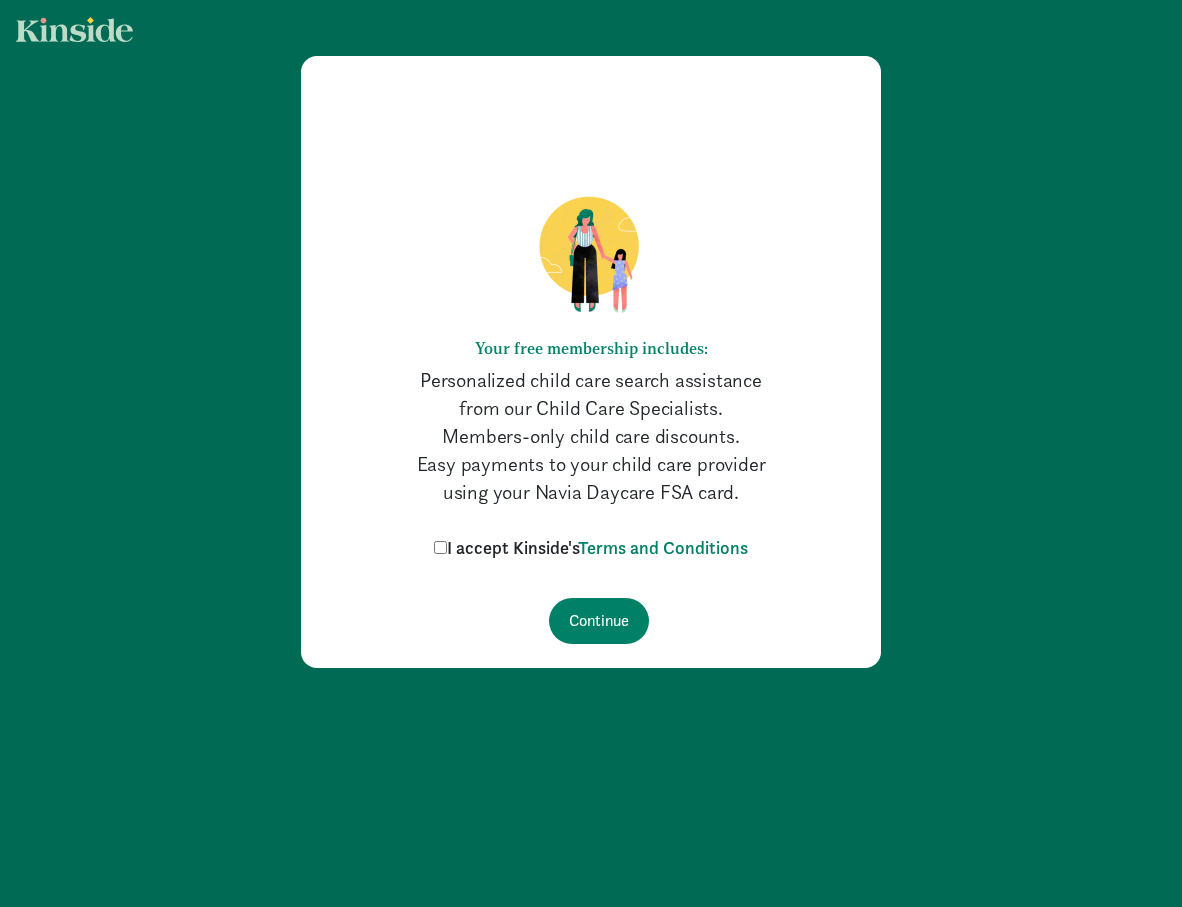 scroll, scrollTop: 0, scrollLeft: 0, axis: both 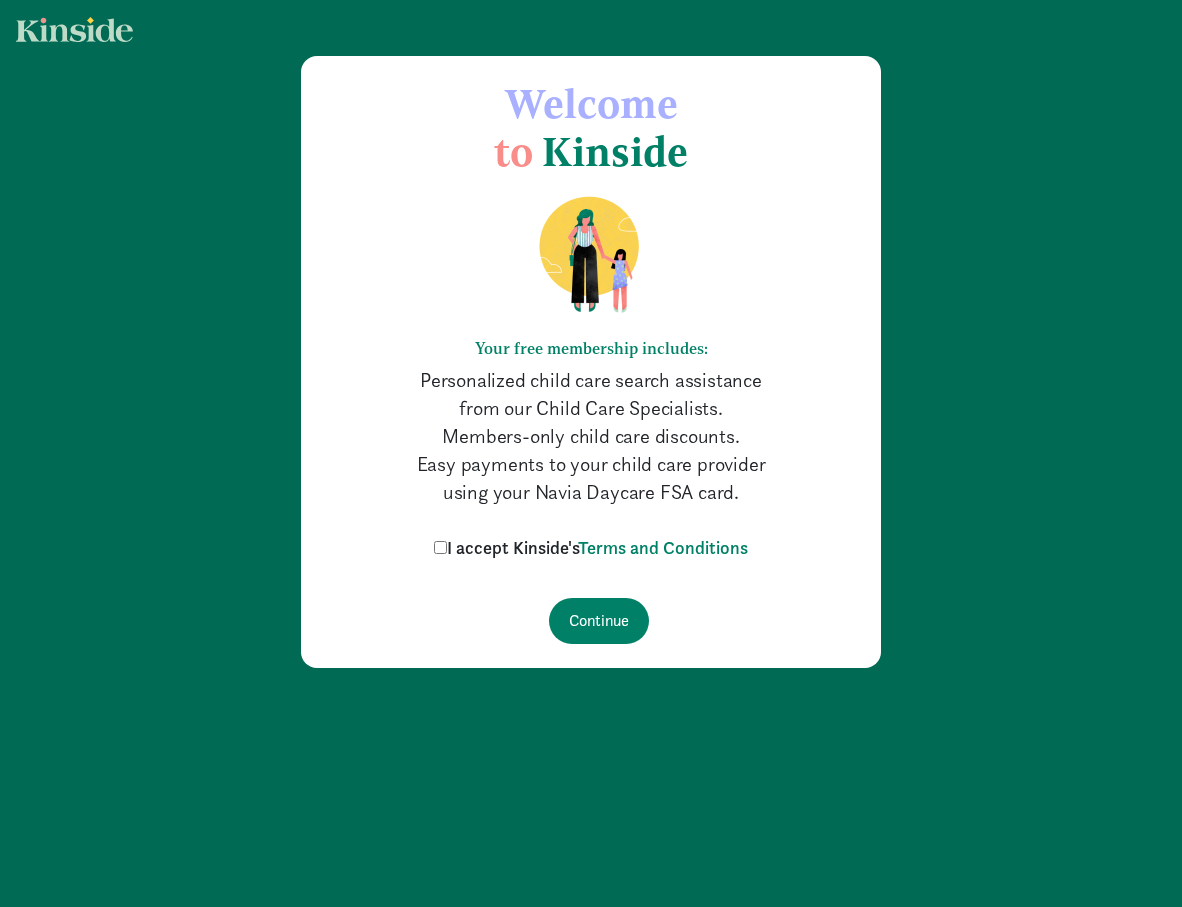 click on "I accept Kinside's  Terms and Conditions" at bounding box center [440, 547] 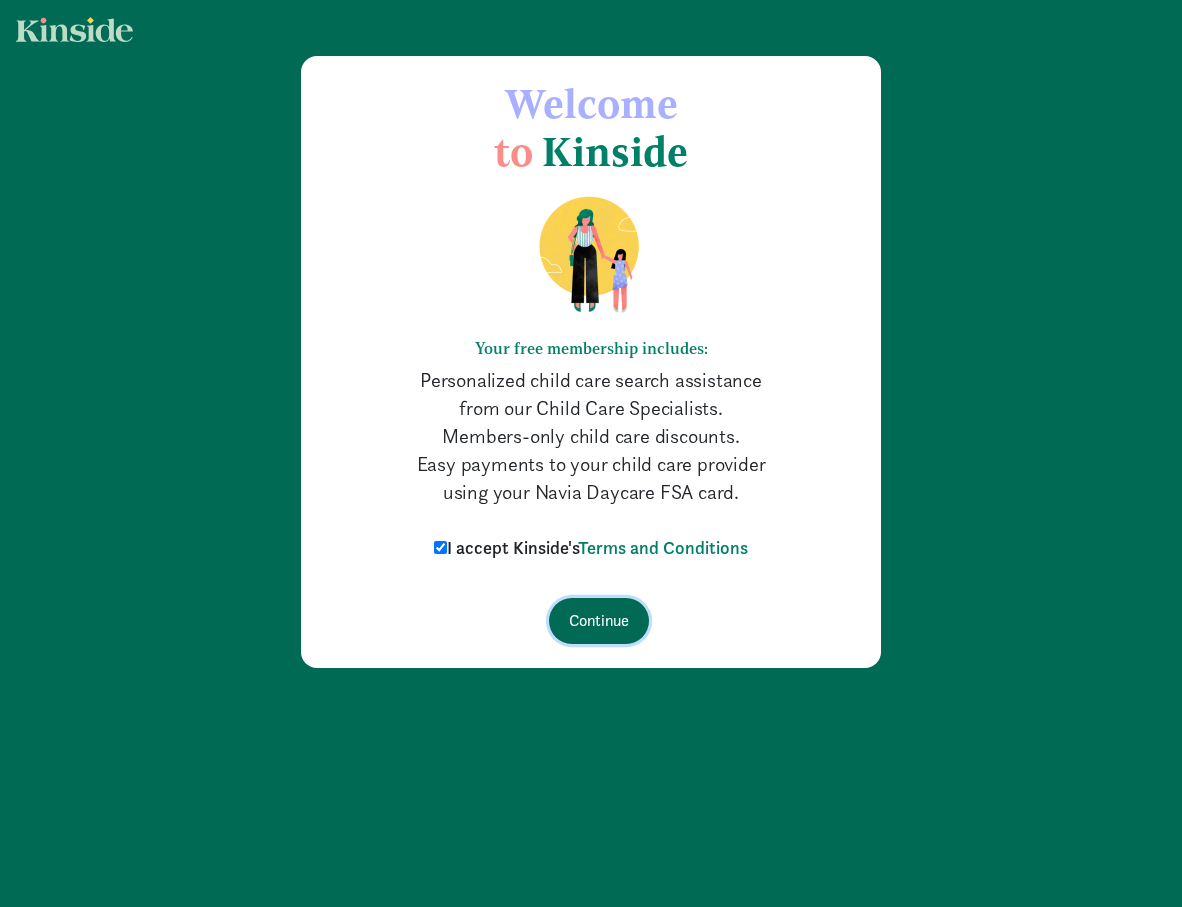 click on "Continue" at bounding box center [599, 621] 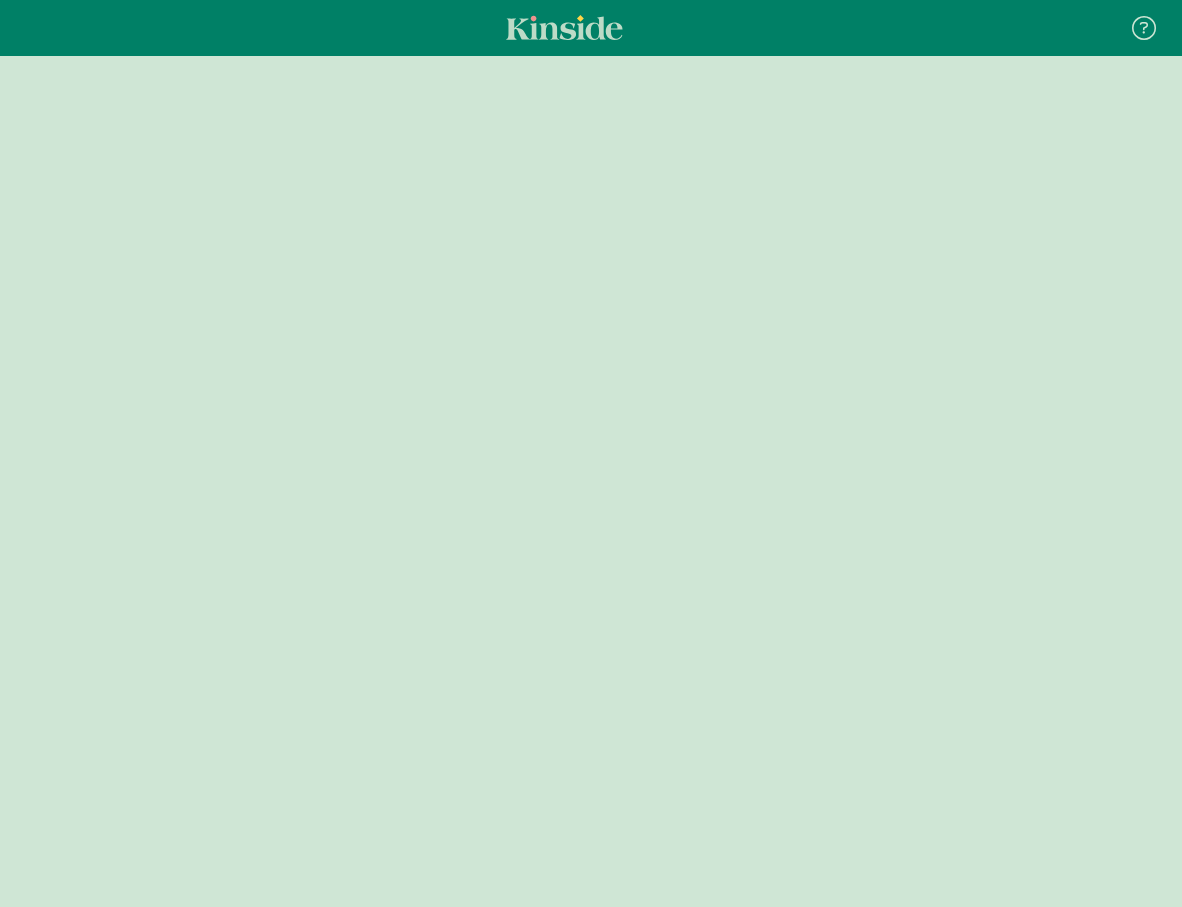 scroll, scrollTop: 0, scrollLeft: 0, axis: both 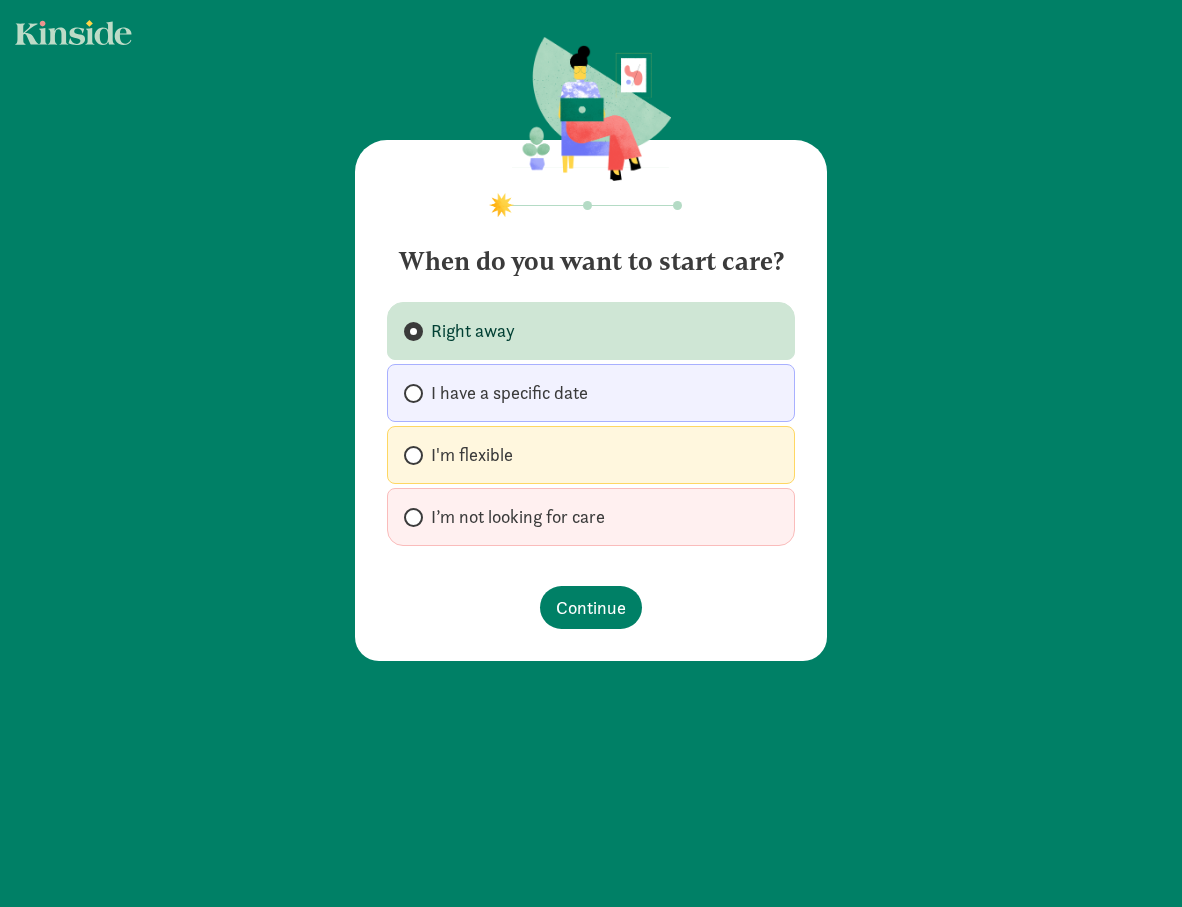 click on "I'm flexible" at bounding box center [591, 455] 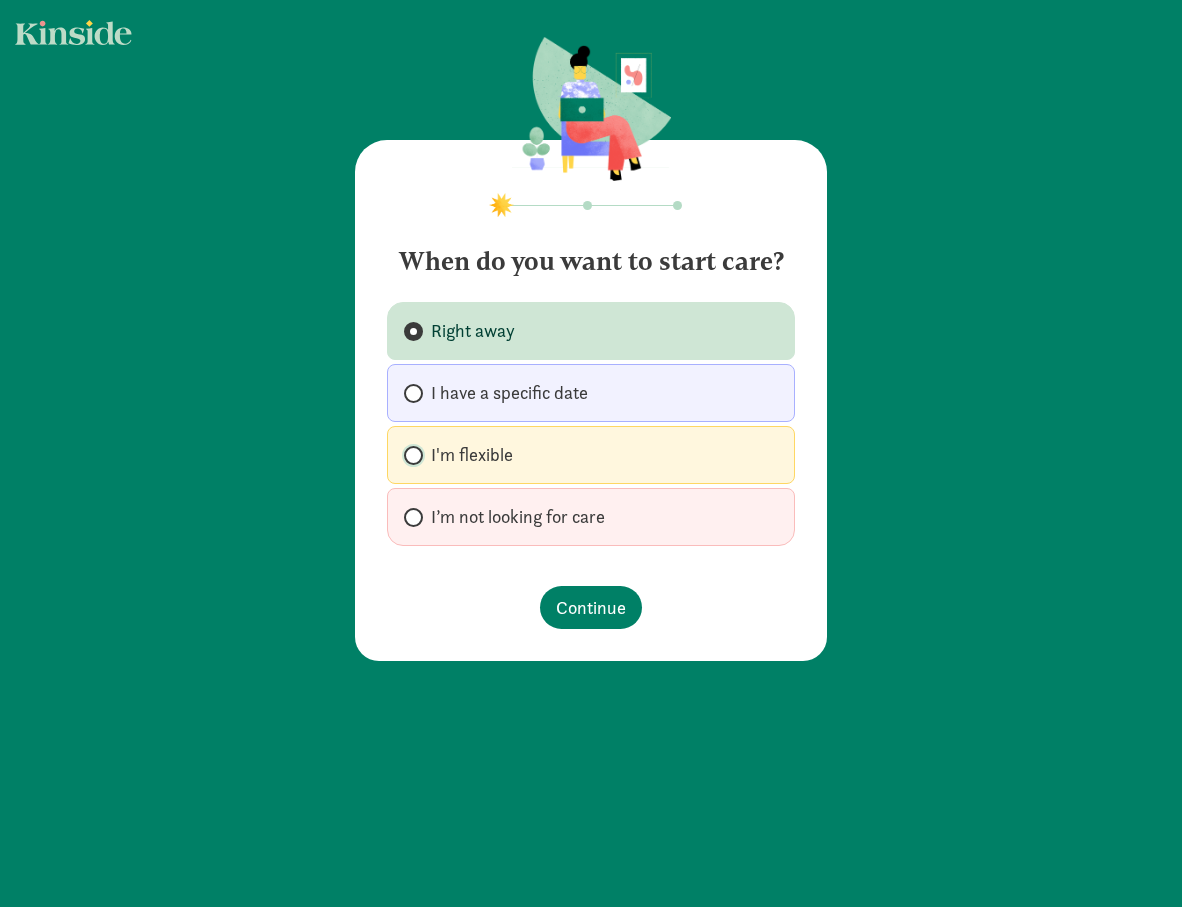 radio on "true" 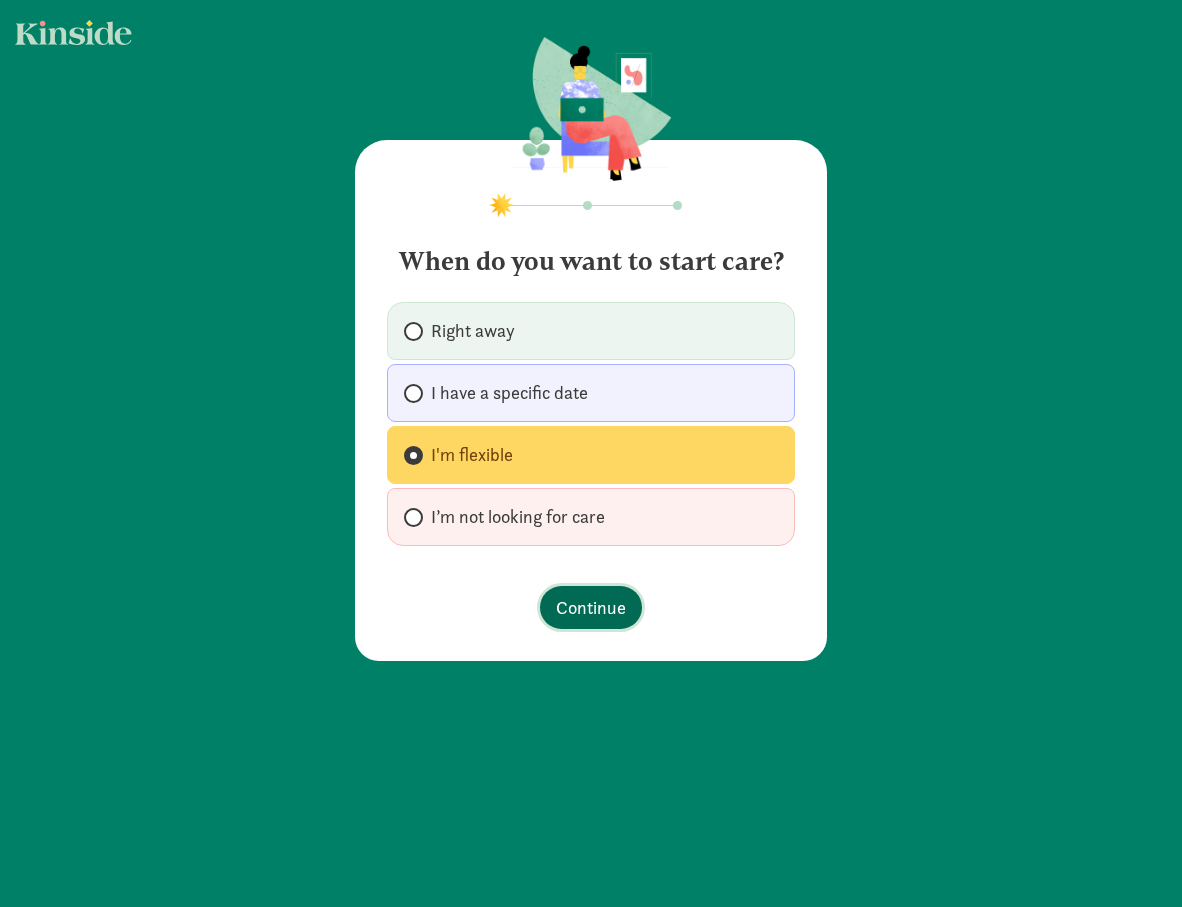 click on "Continue" at bounding box center [591, 607] 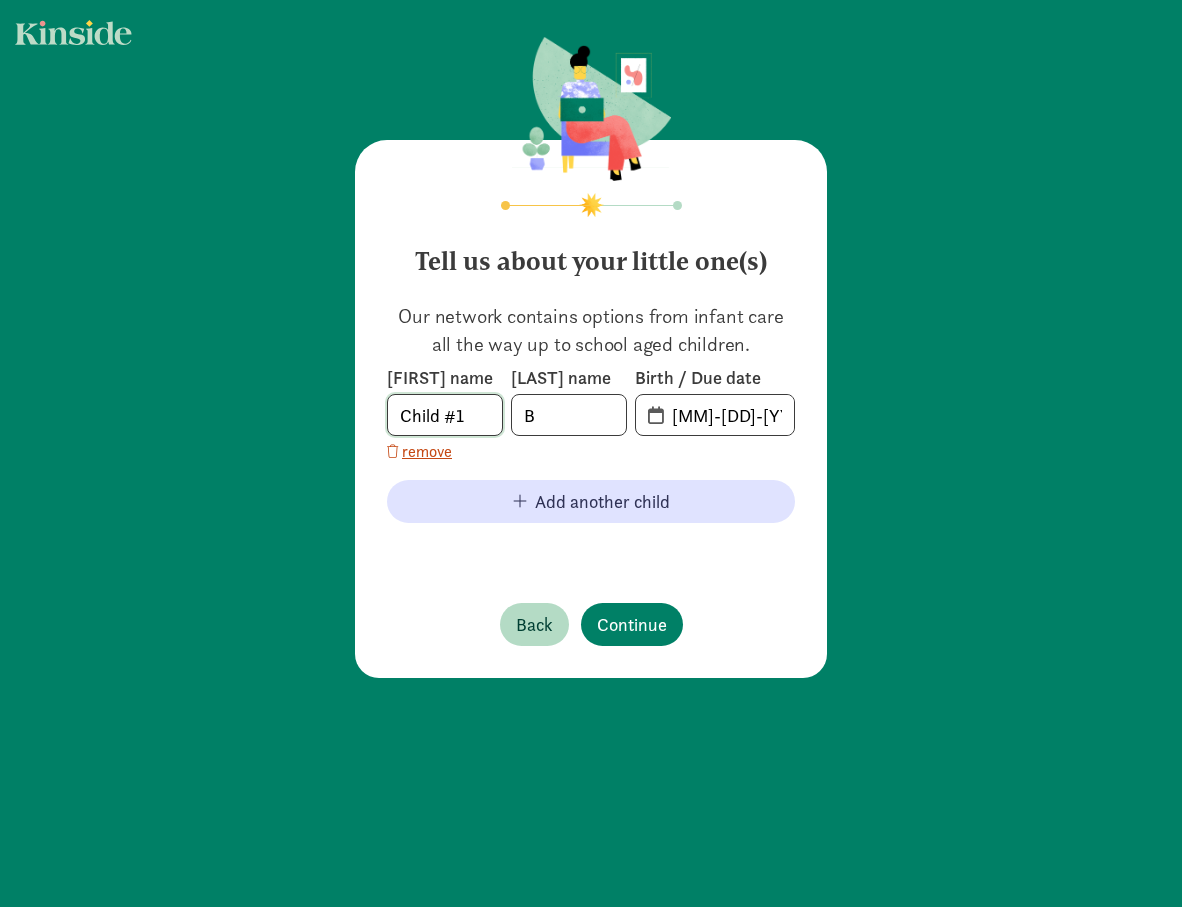 click on "Child #1" 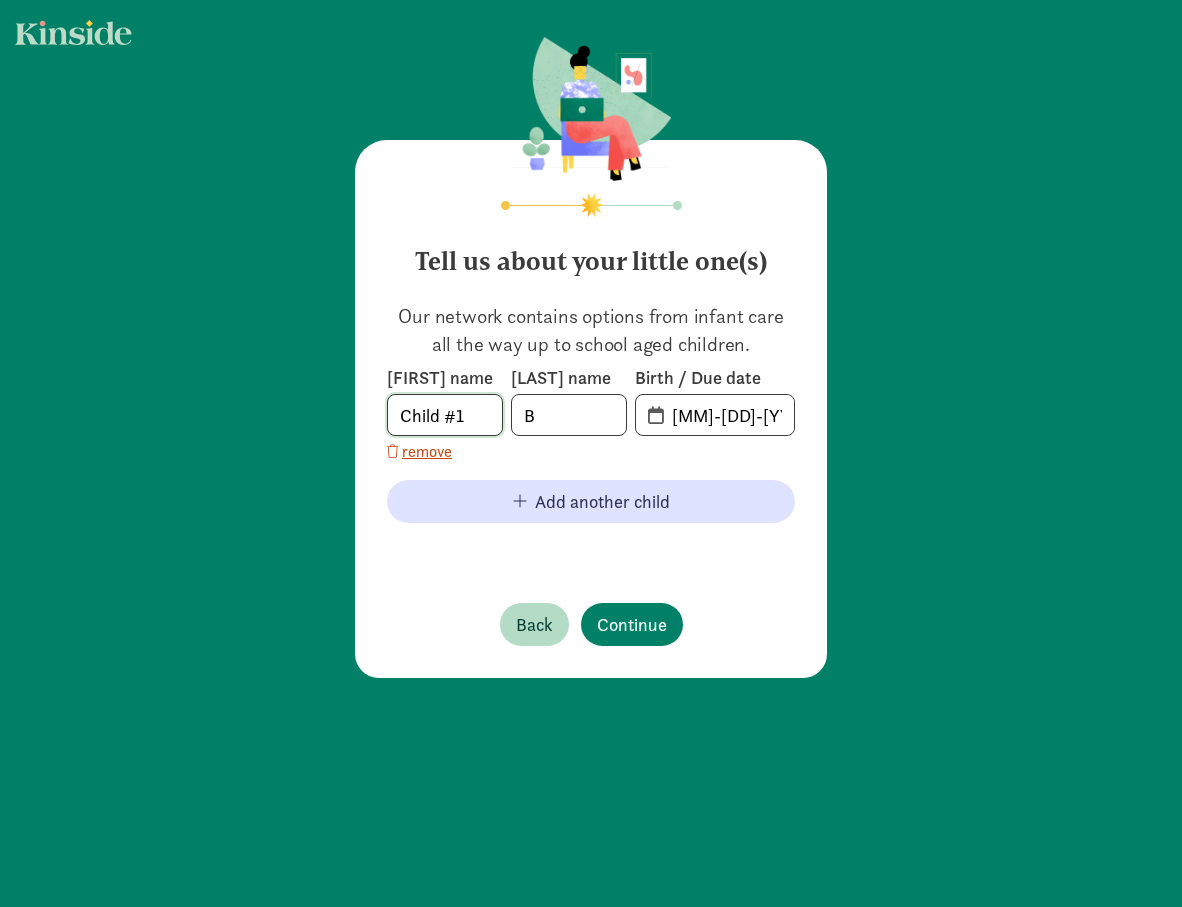 drag, startPoint x: 480, startPoint y: 421, endPoint x: 393, endPoint y: 409, distance: 87.823685 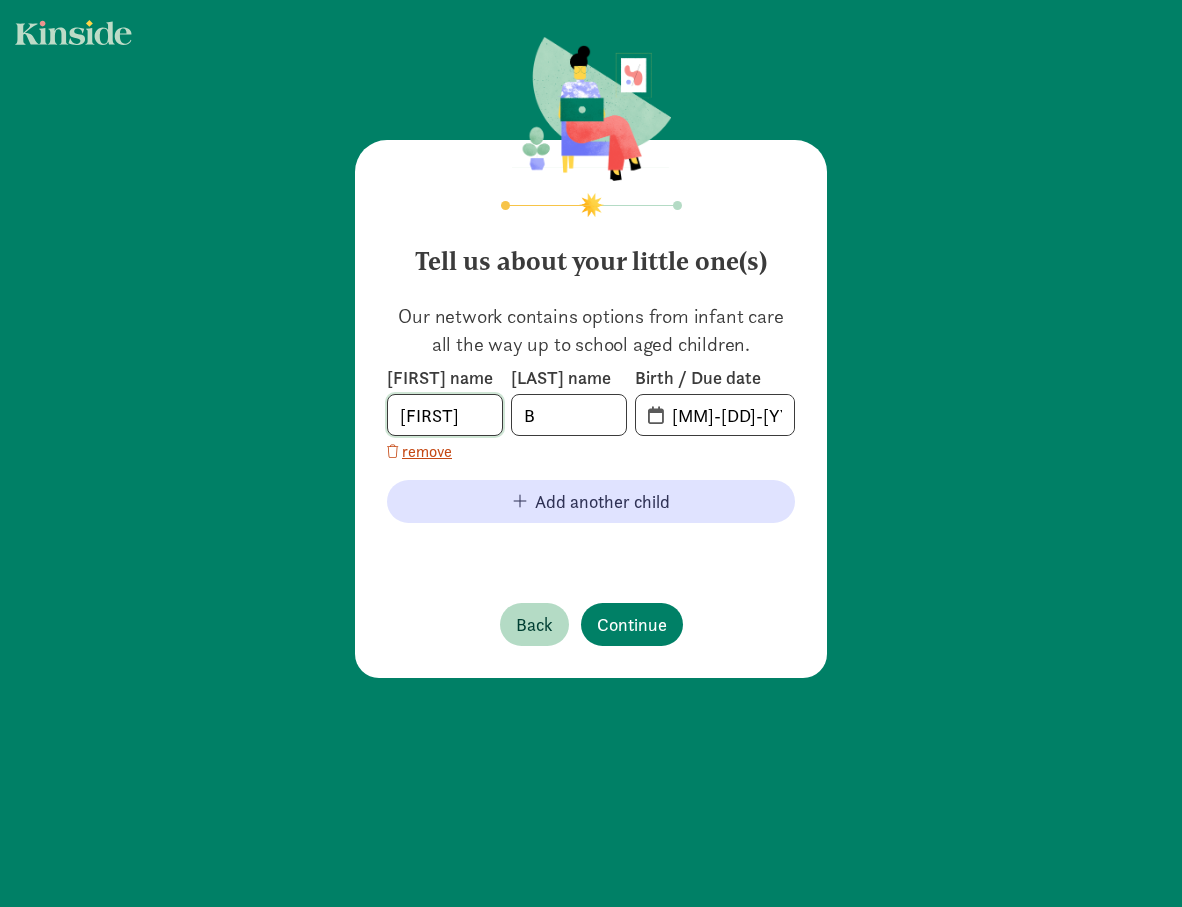 type on "[FIRST]" 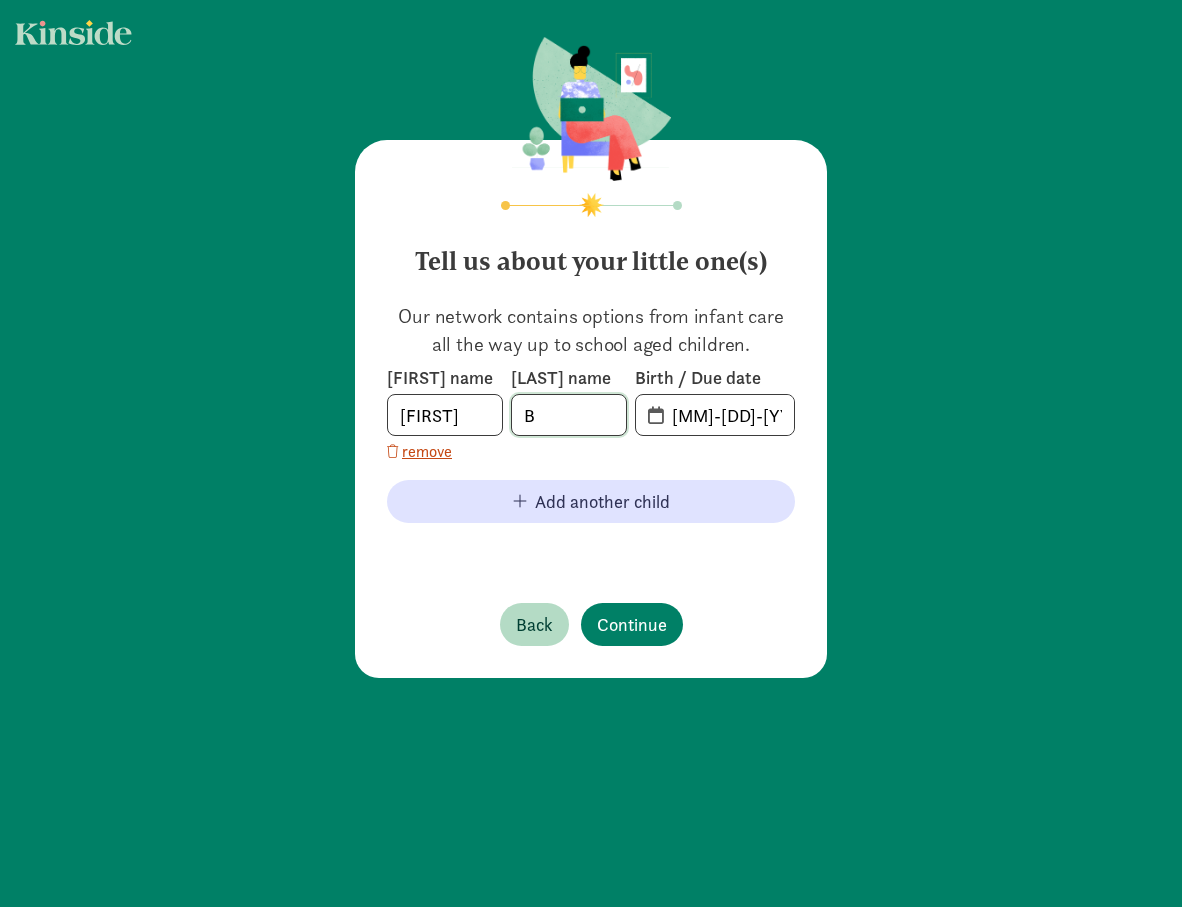 click on "B" 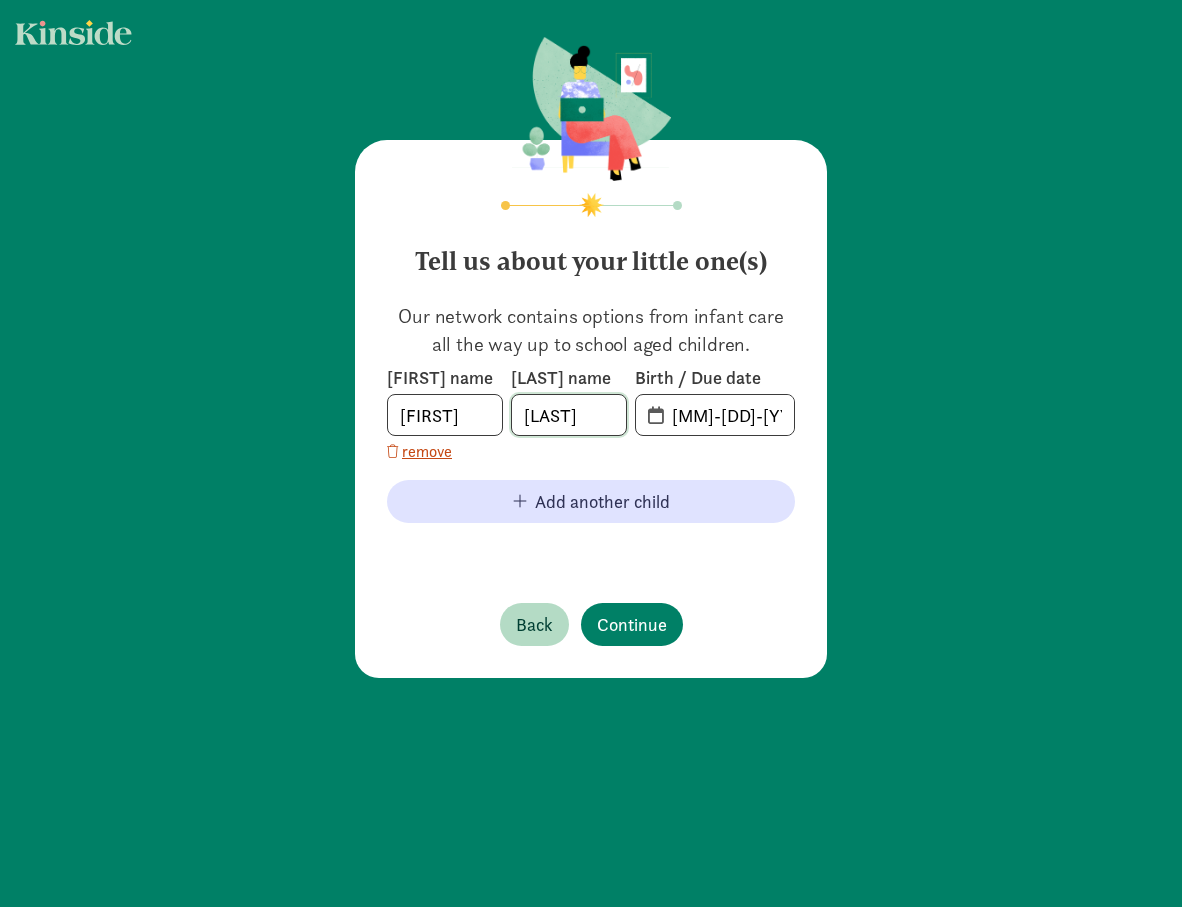 type on "[LAST]" 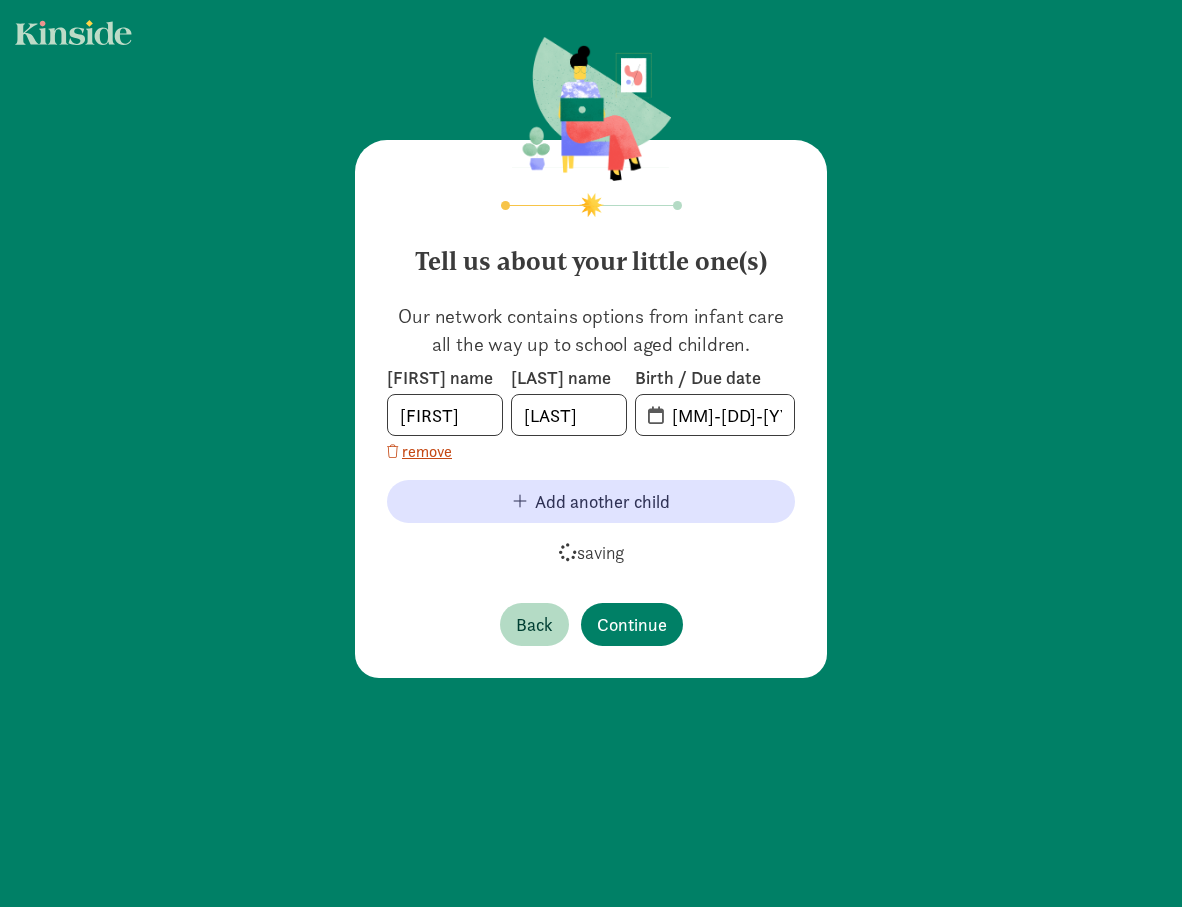 click on "[MM]-[DD]-[YYYY]" at bounding box center (715, 415) 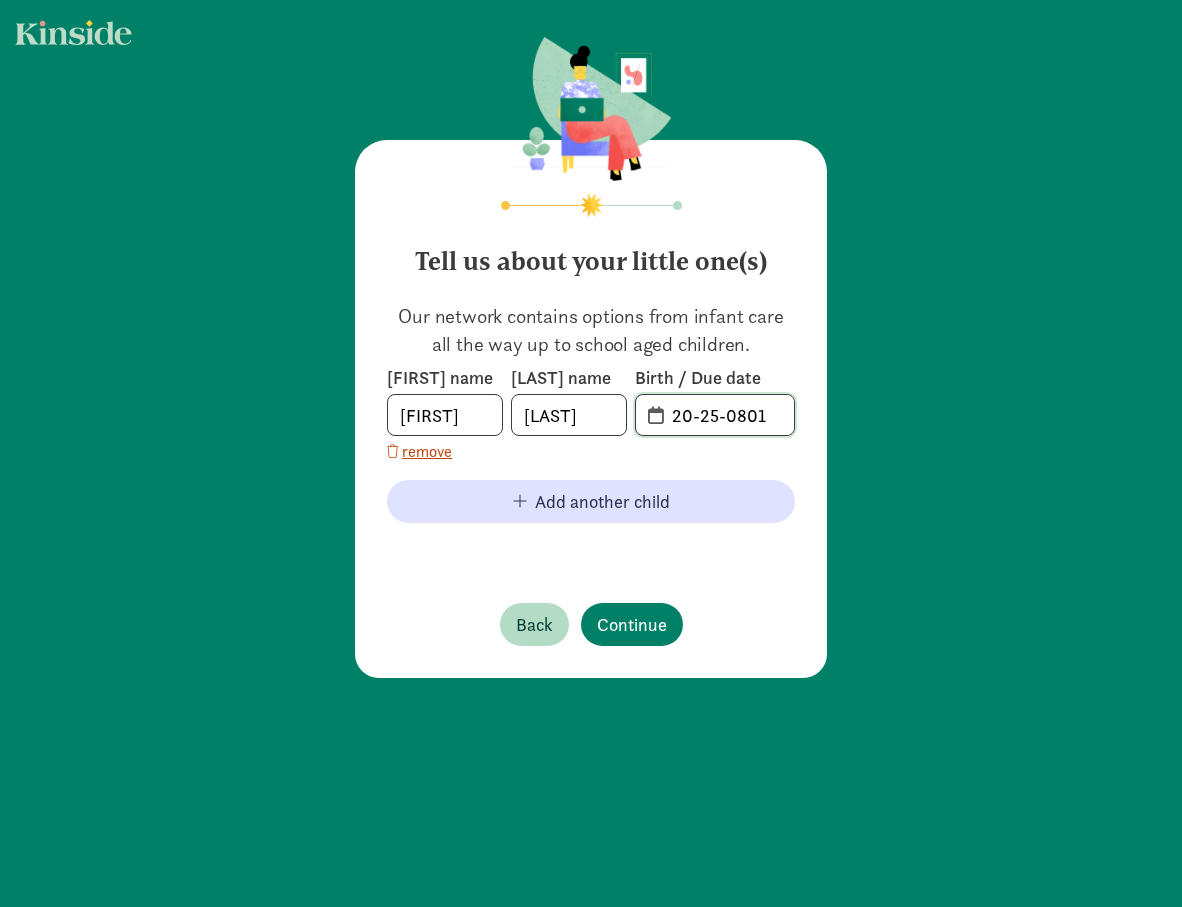 click on "20-25-0801" 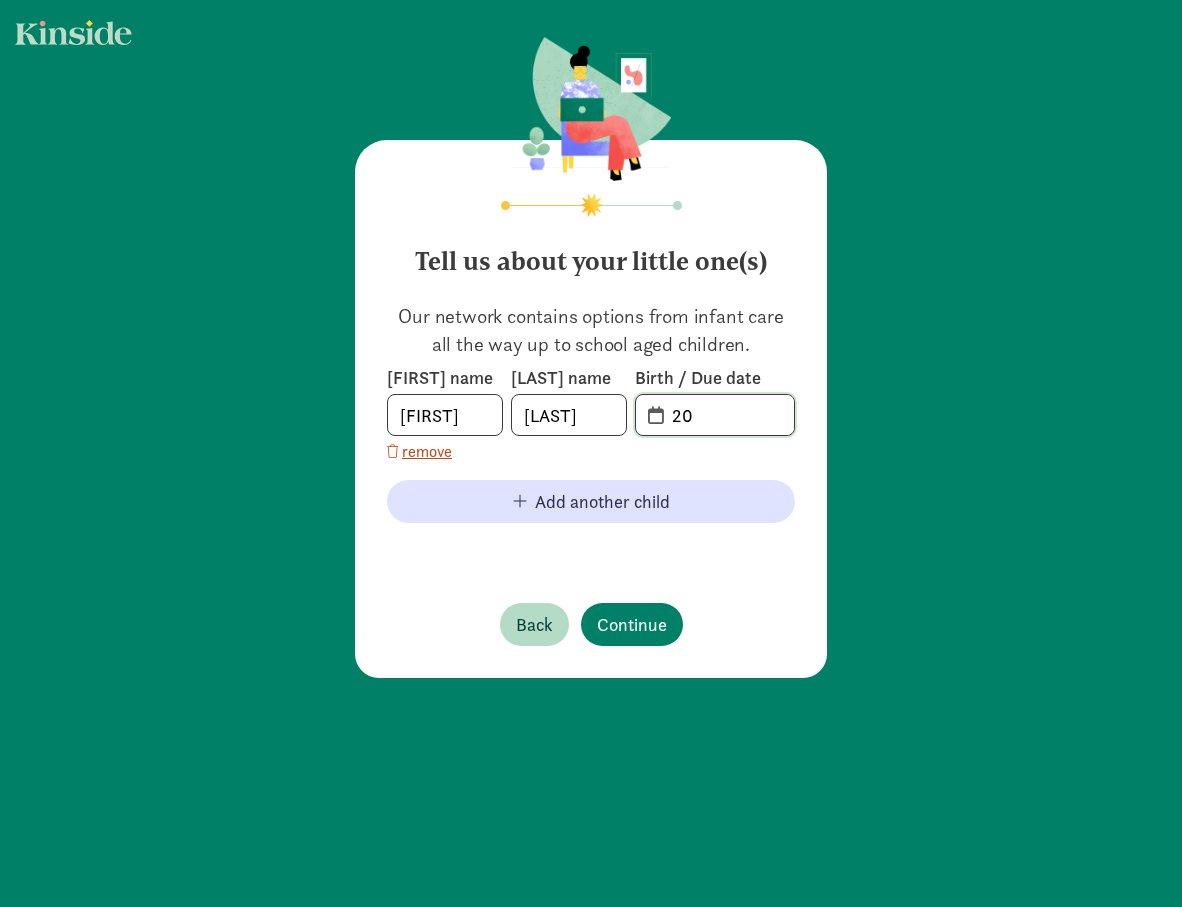 type on "2" 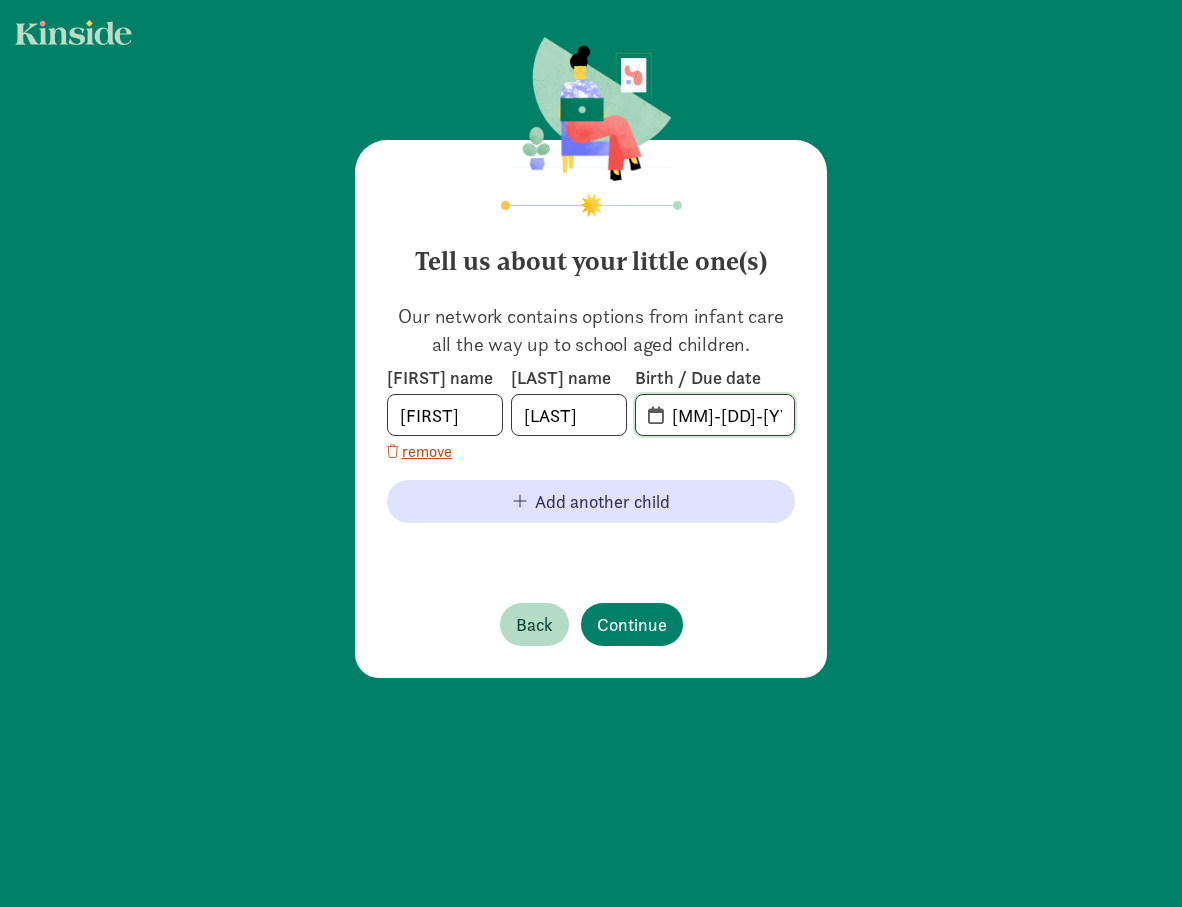 type on "[MM]-[DD]-[YYYY]" 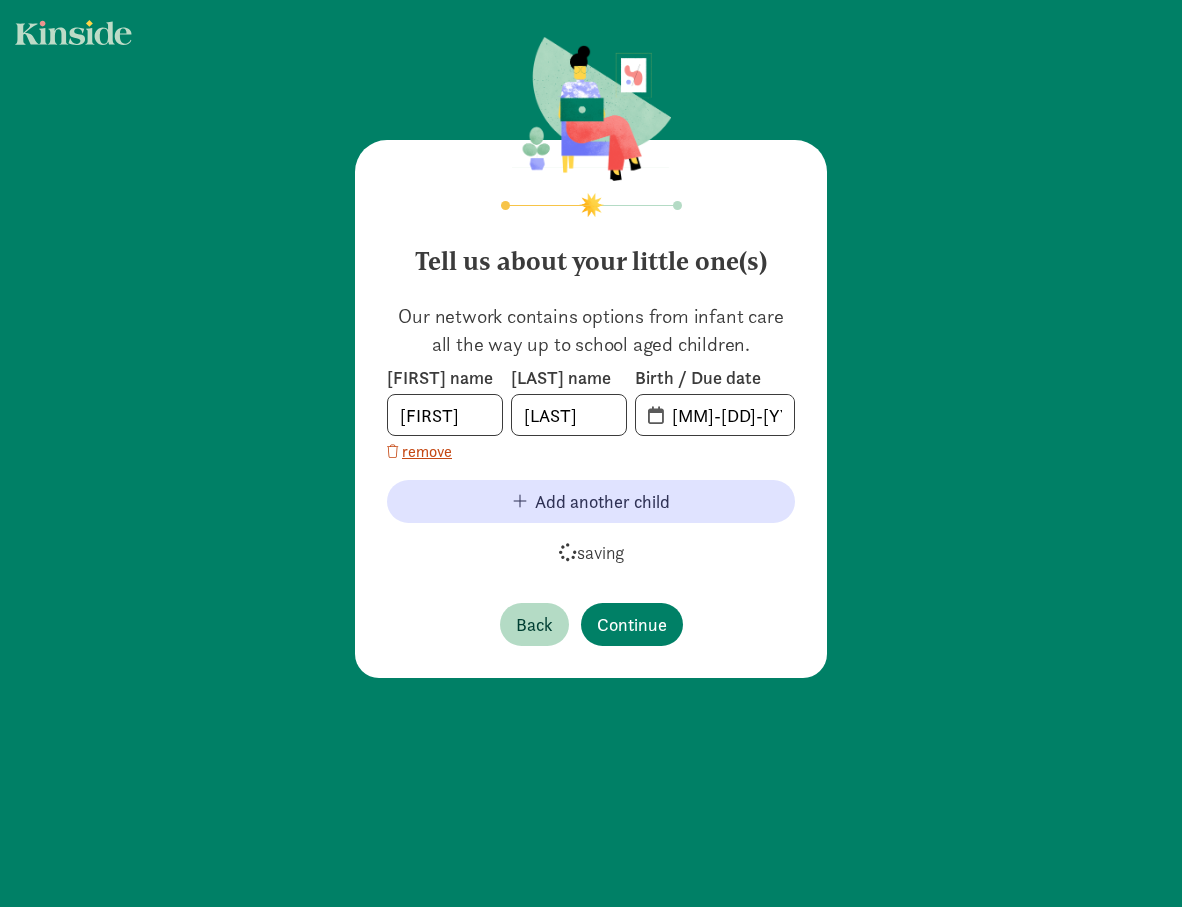 click on "Back
Continue" 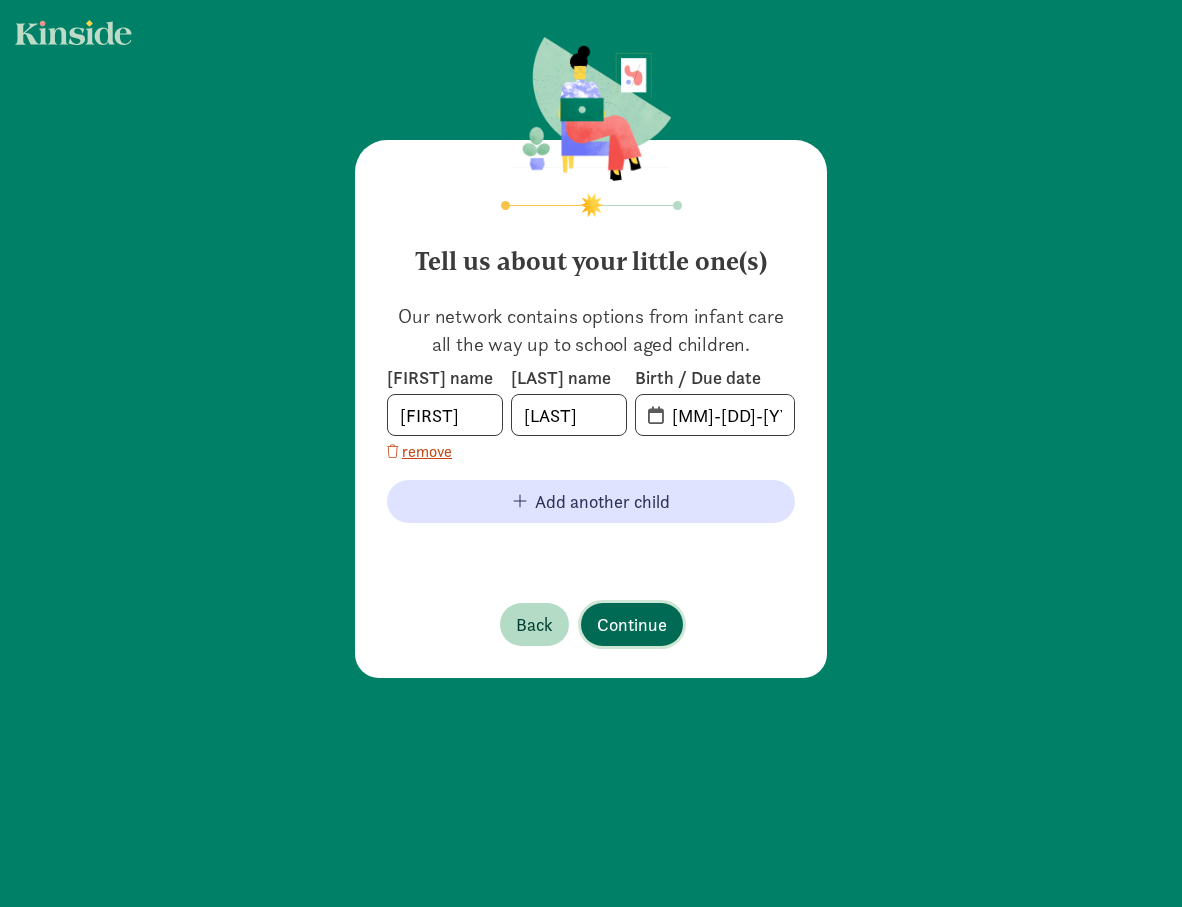 click on "Continue" at bounding box center [632, 624] 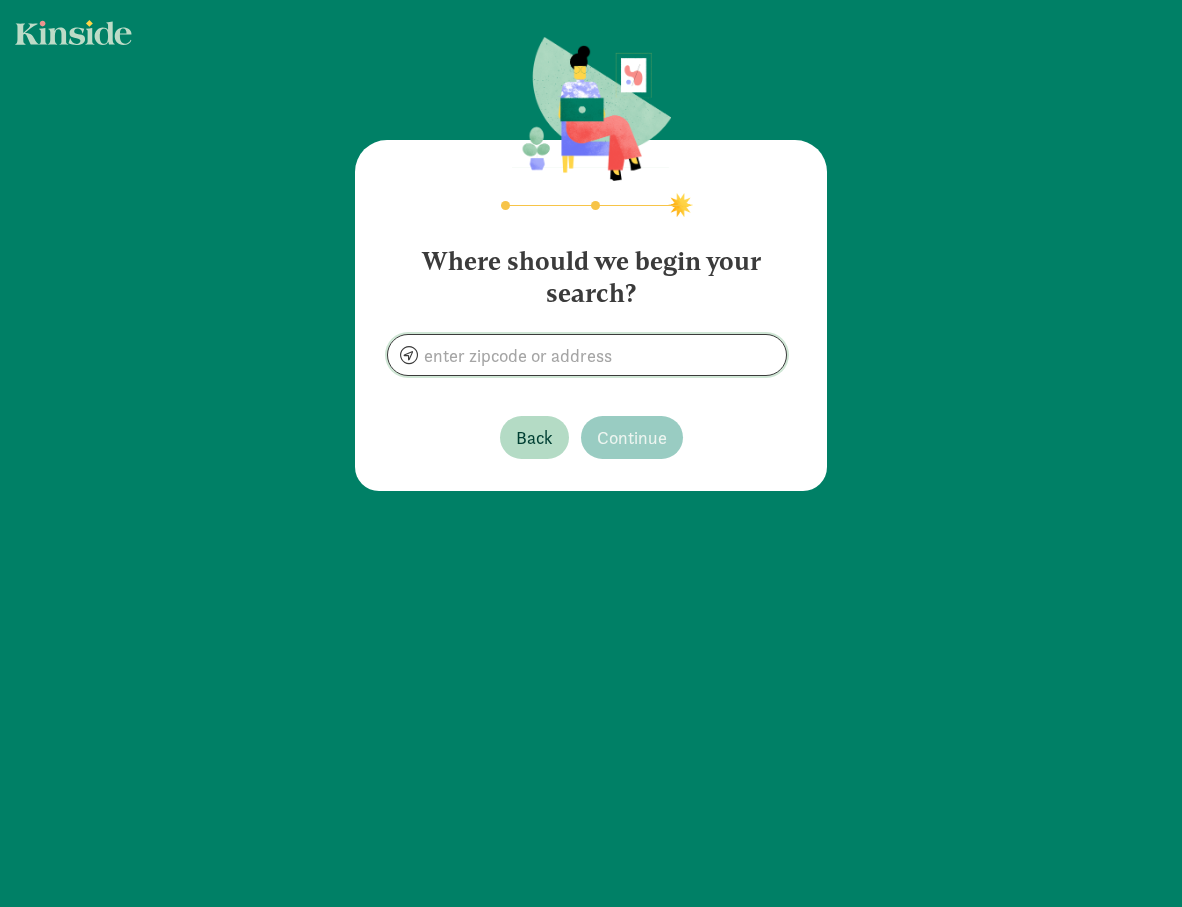click 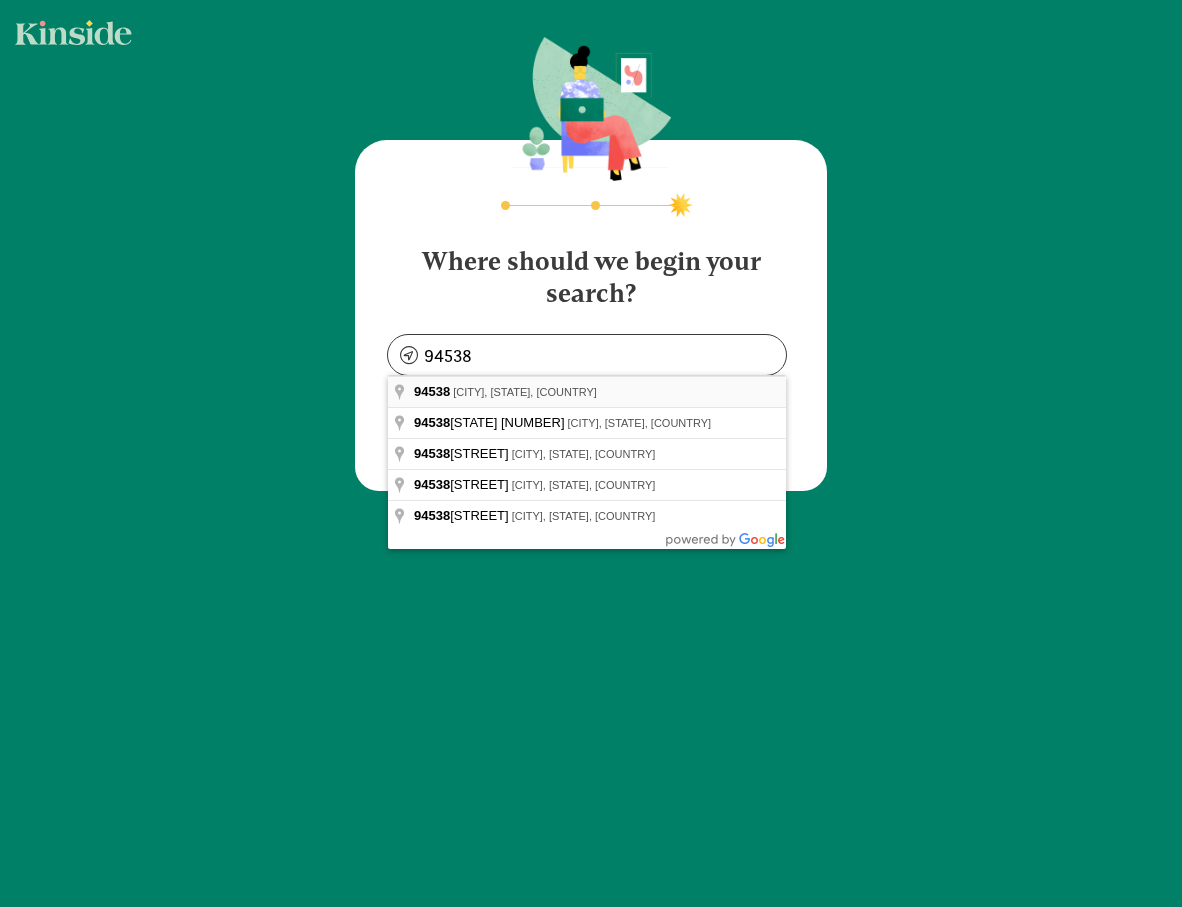 type on "[CITY], [STATE] [POSTAL_CODE], [COUNTRY]" 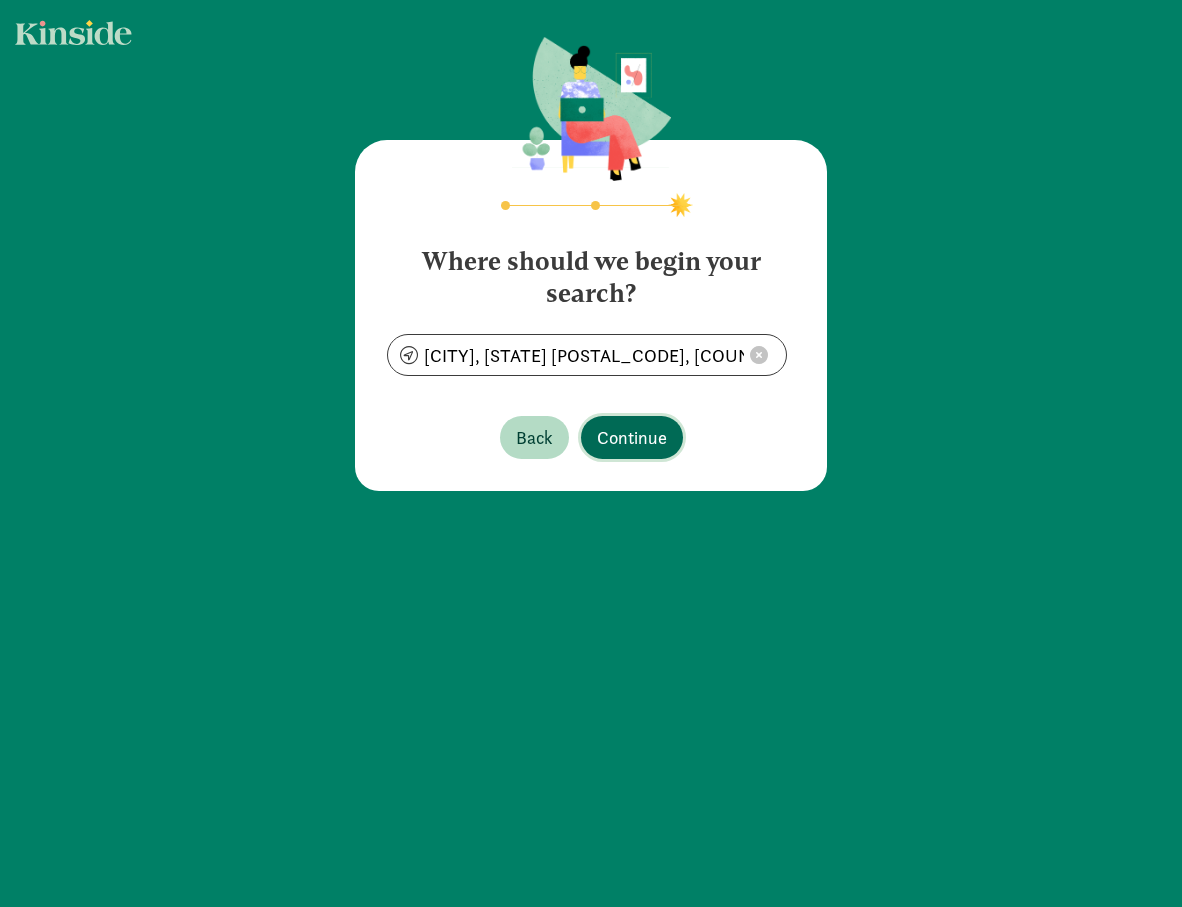 click on "Continue" at bounding box center [632, 437] 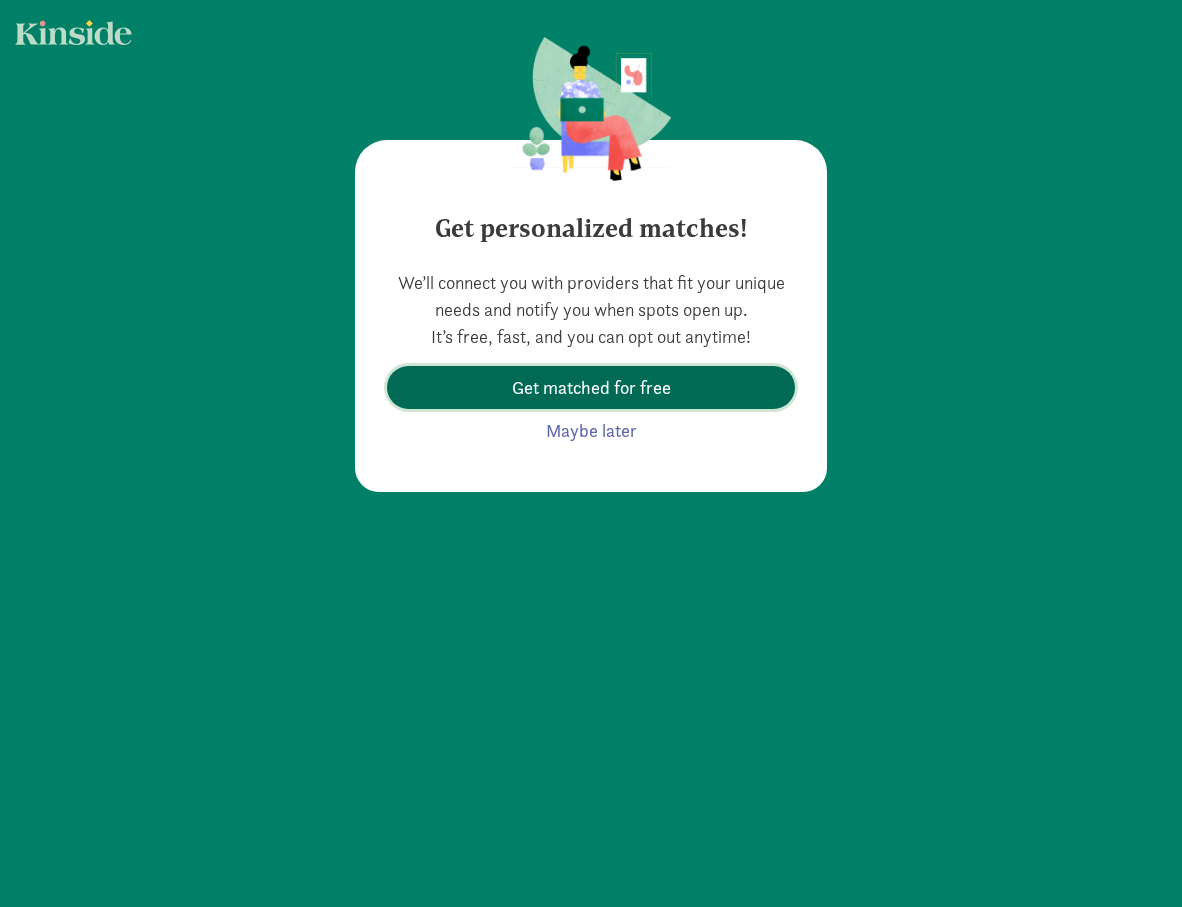 click on "Get matched for free" at bounding box center [591, 387] 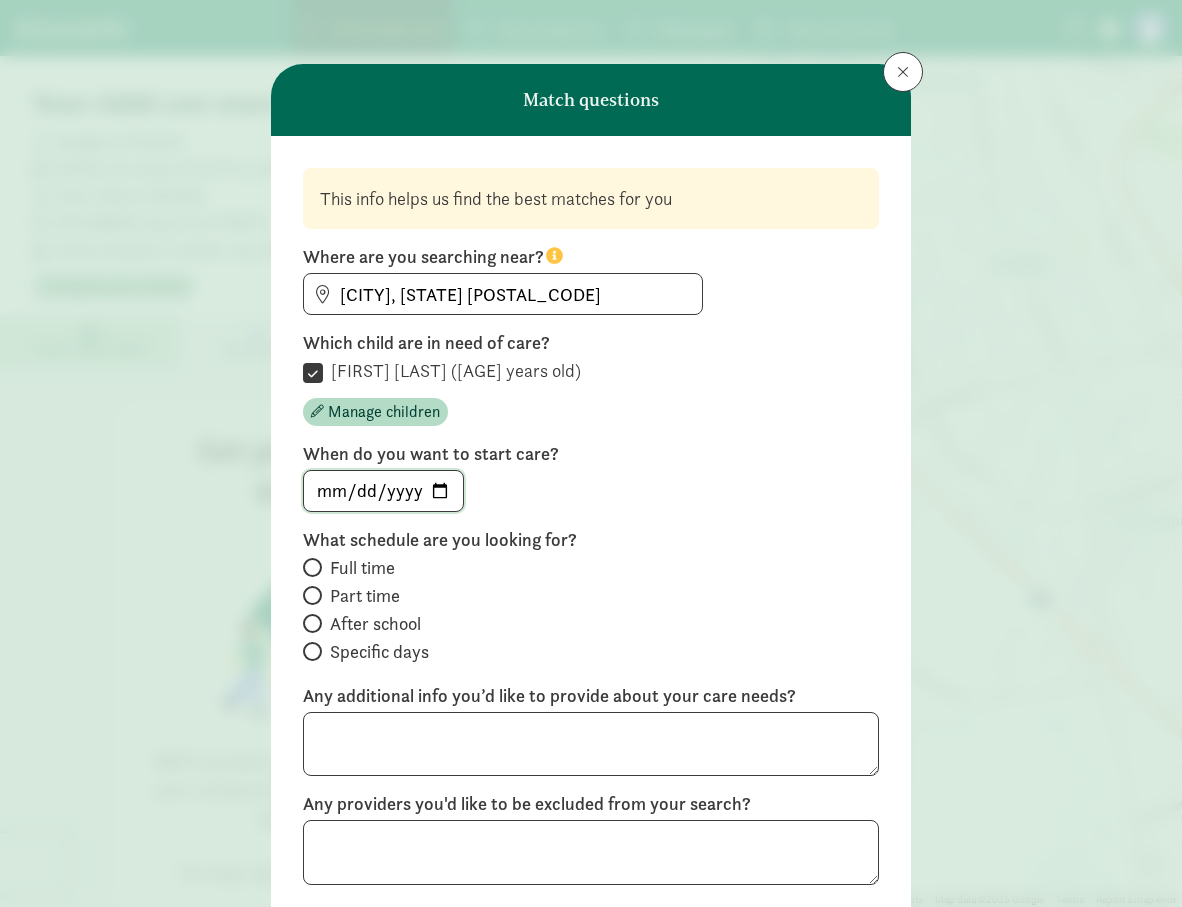 click 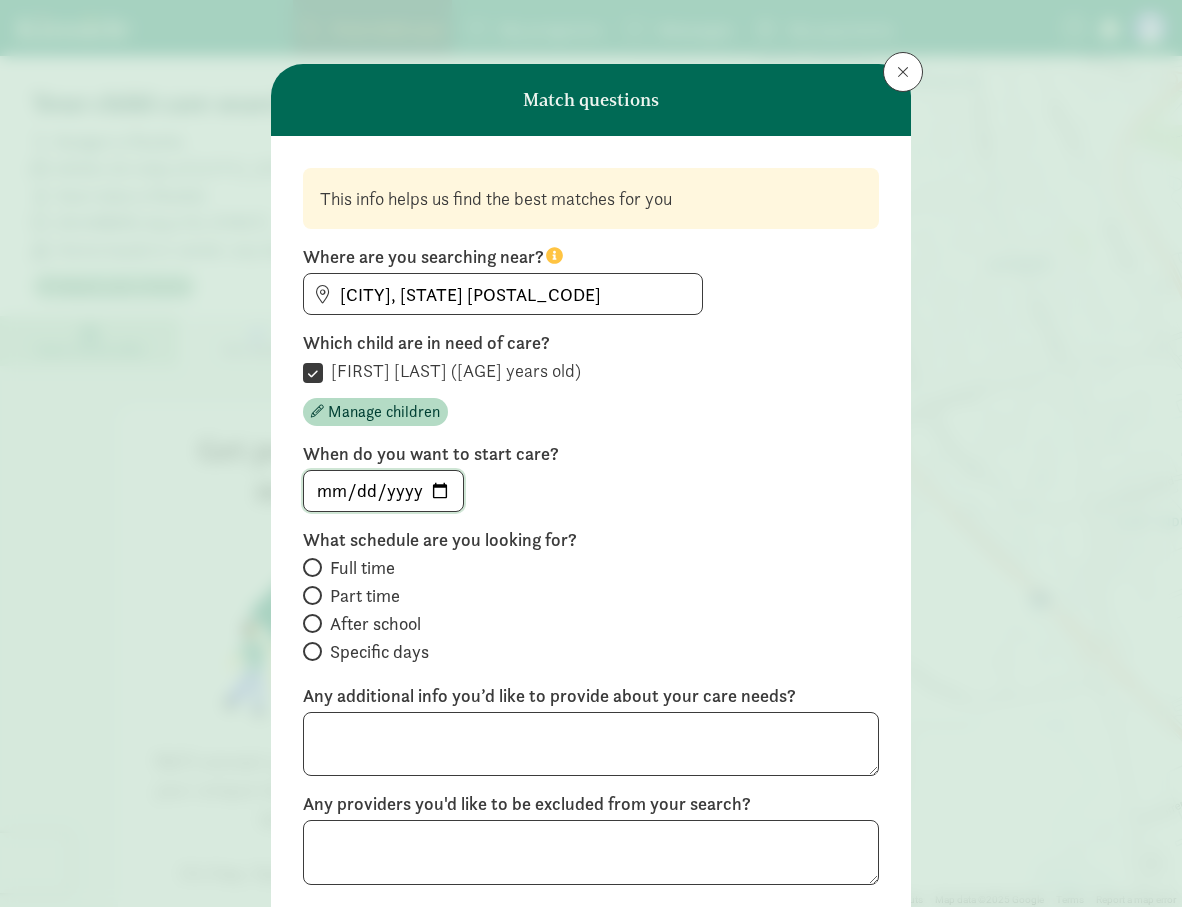 type on "[YYYY]-[MM]-[DD]" 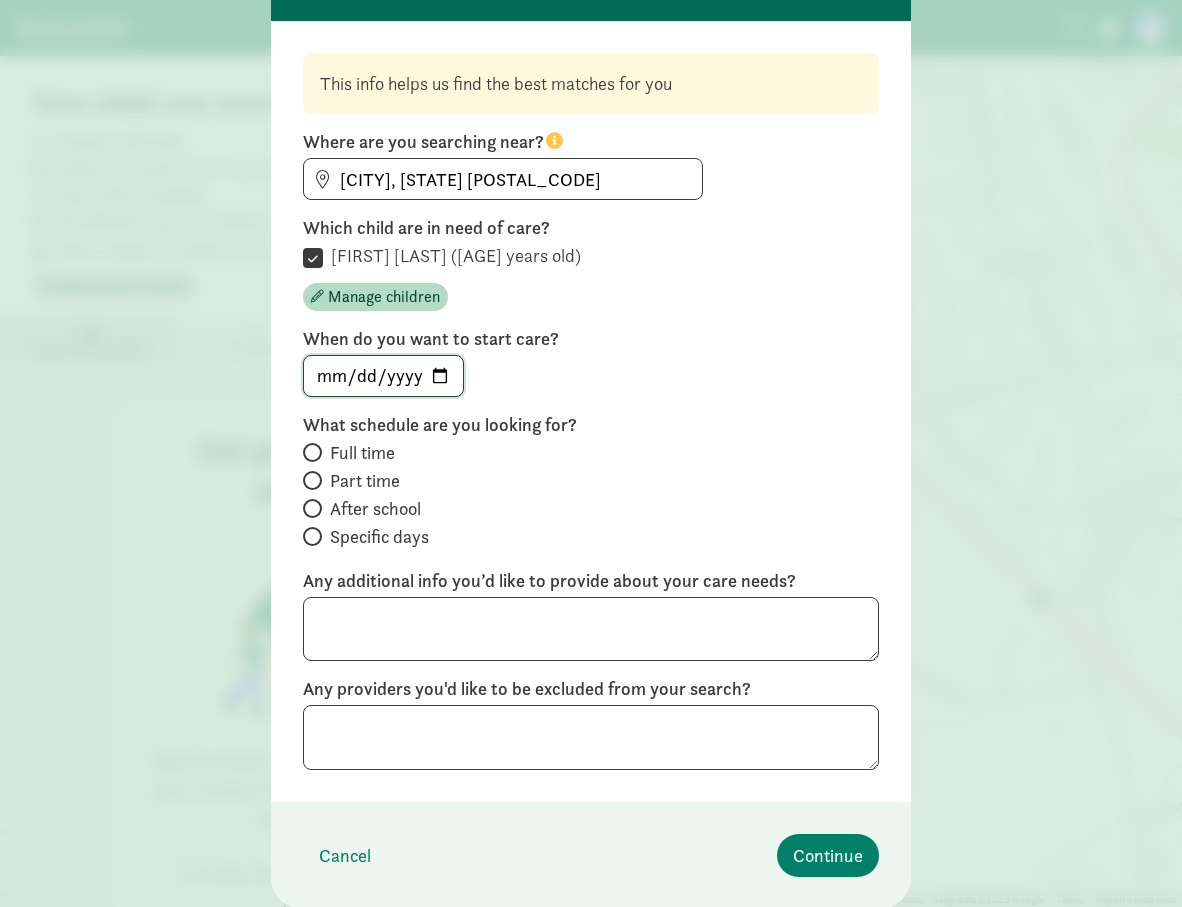 scroll, scrollTop: 123, scrollLeft: 0, axis: vertical 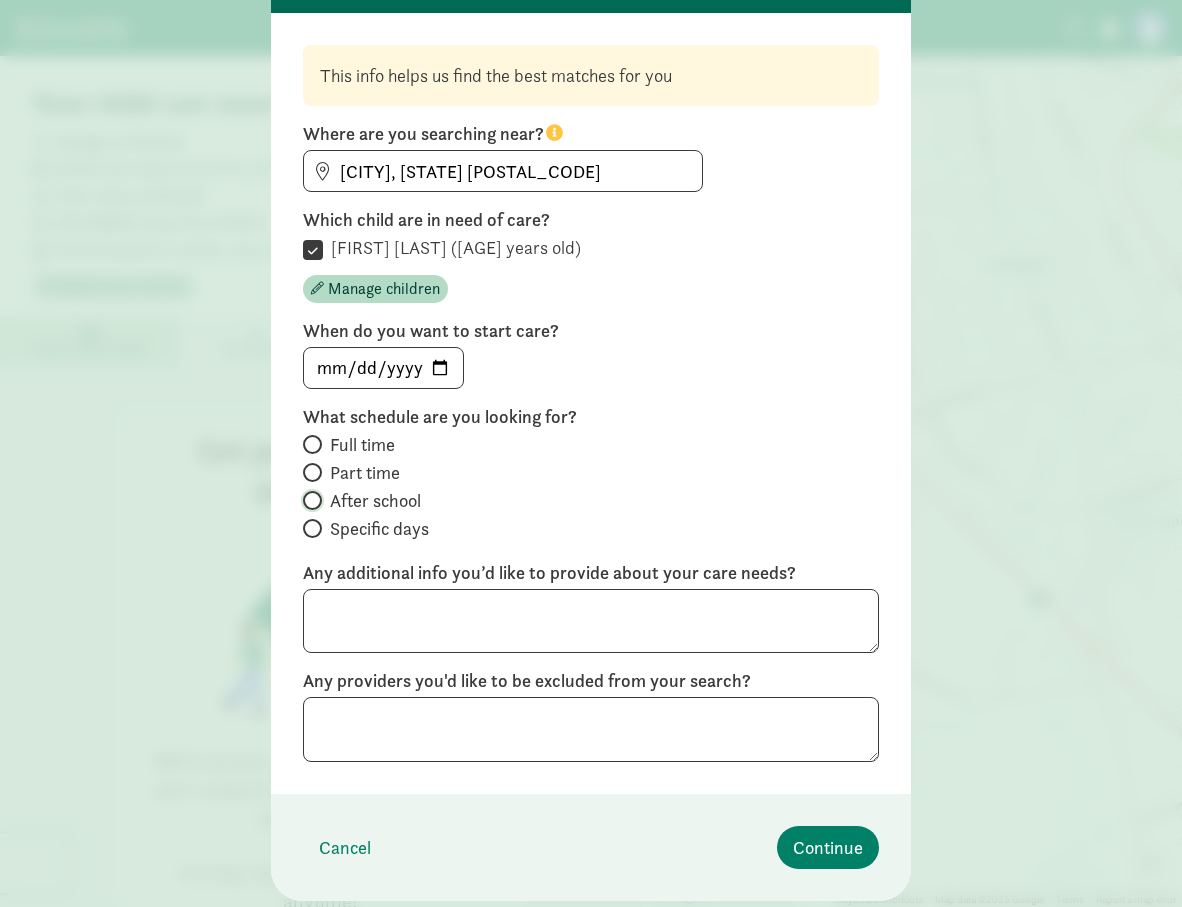 click on "After school" at bounding box center (309, 500) 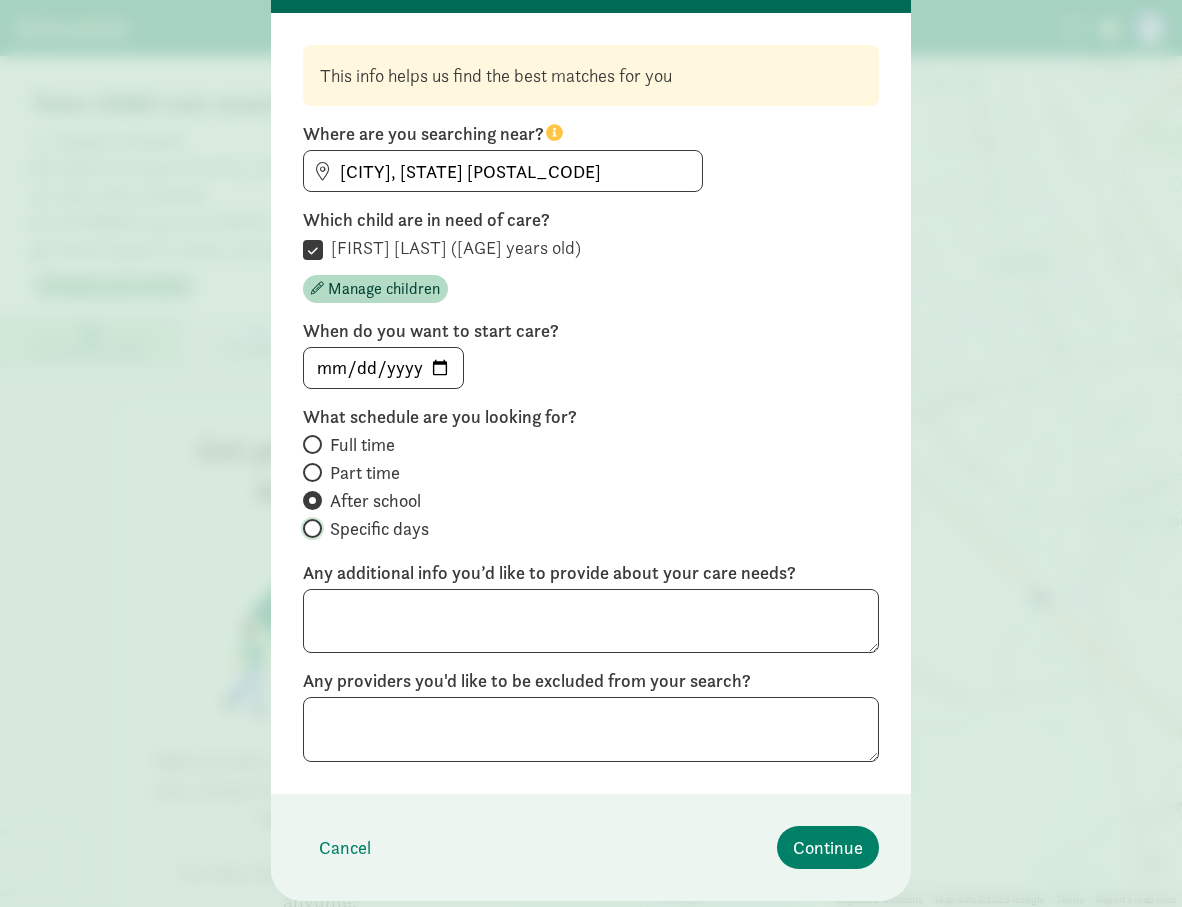 click on "Specific days" at bounding box center (309, 528) 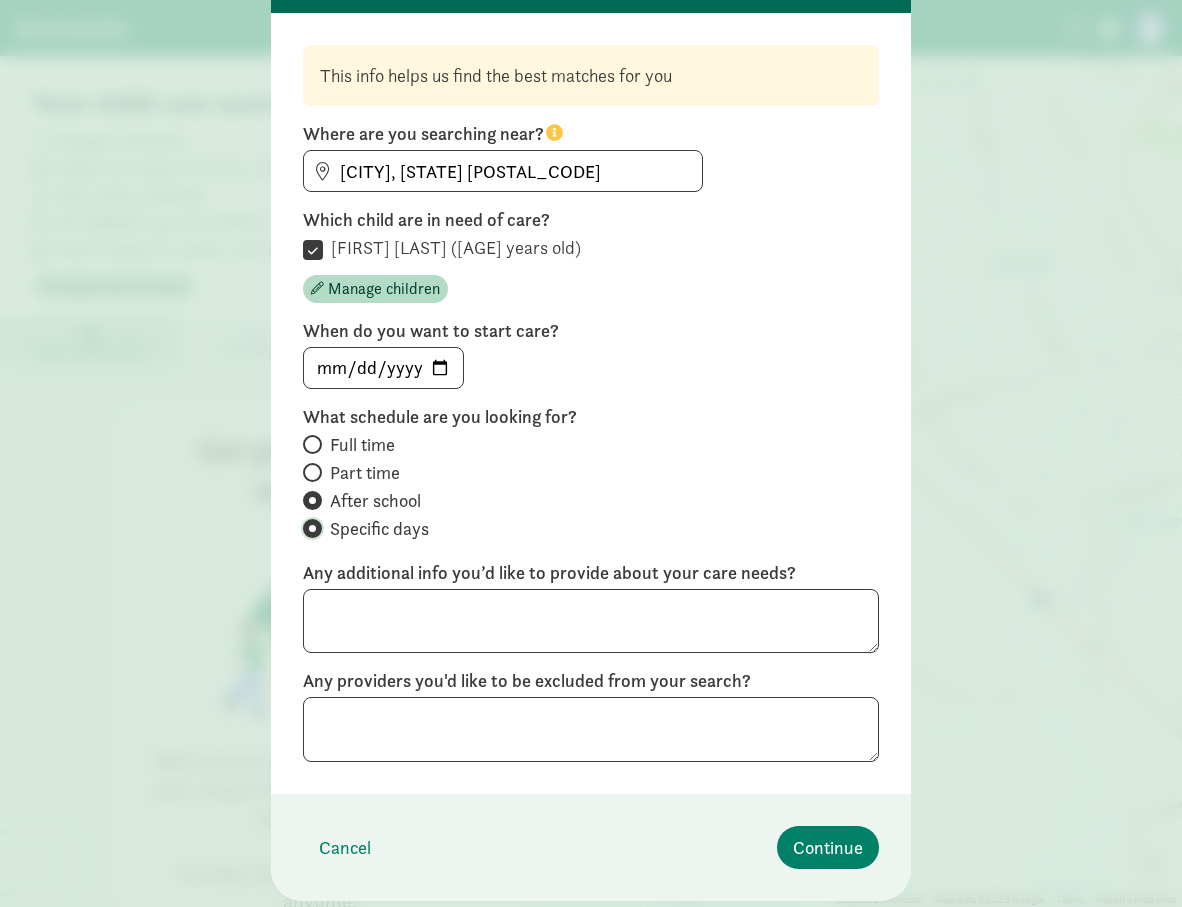 radio on "false" 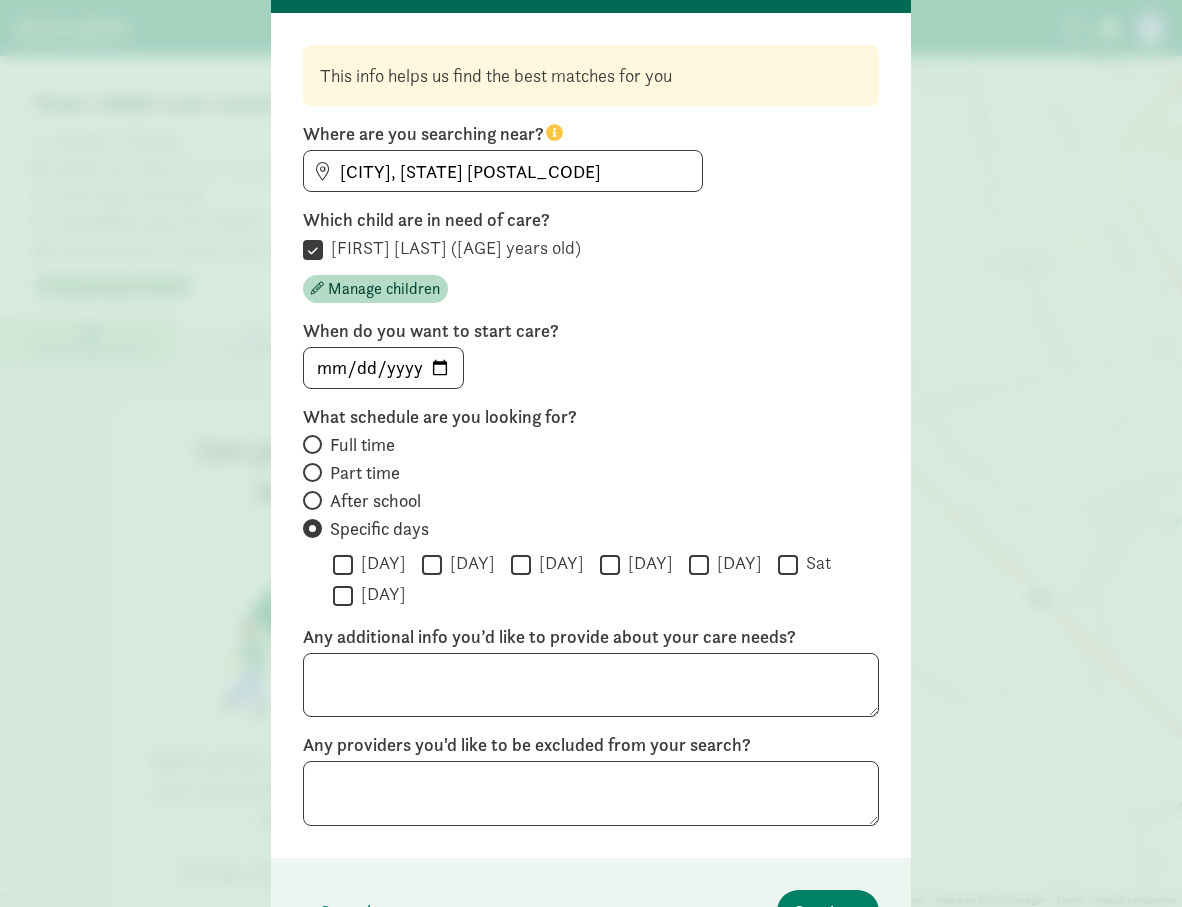 click on "[DAY]" at bounding box center (432, 564) 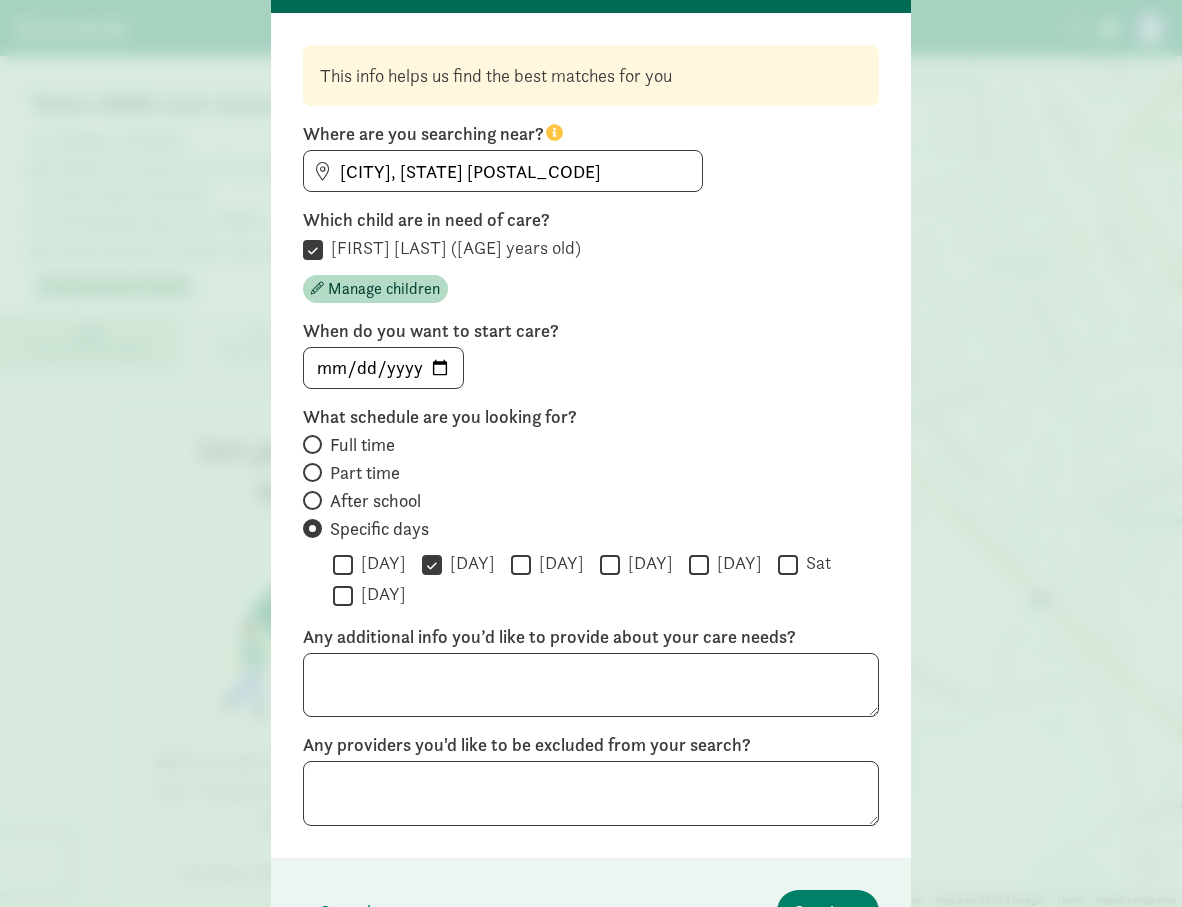 click on "[DAY]" at bounding box center (521, 564) 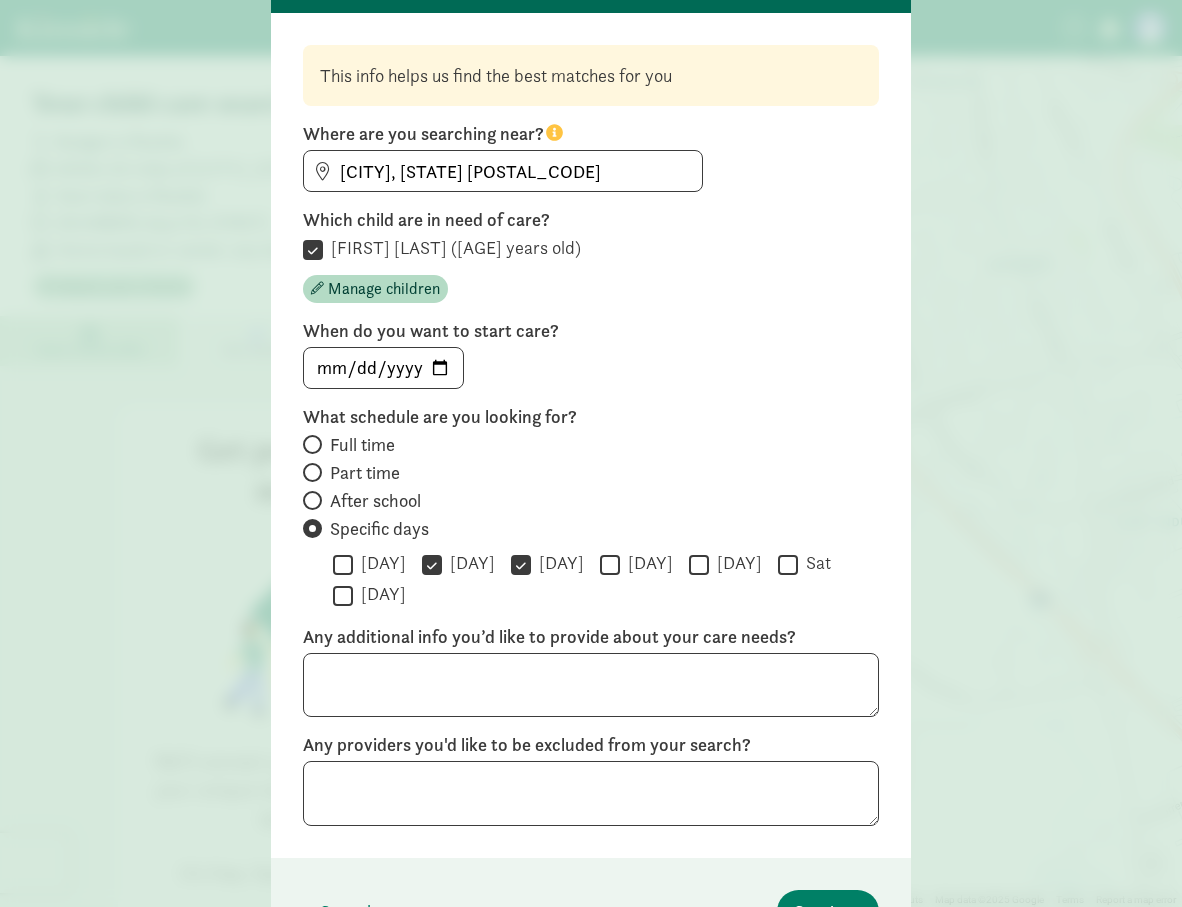 click on "[DAY]" at bounding box center [610, 564] 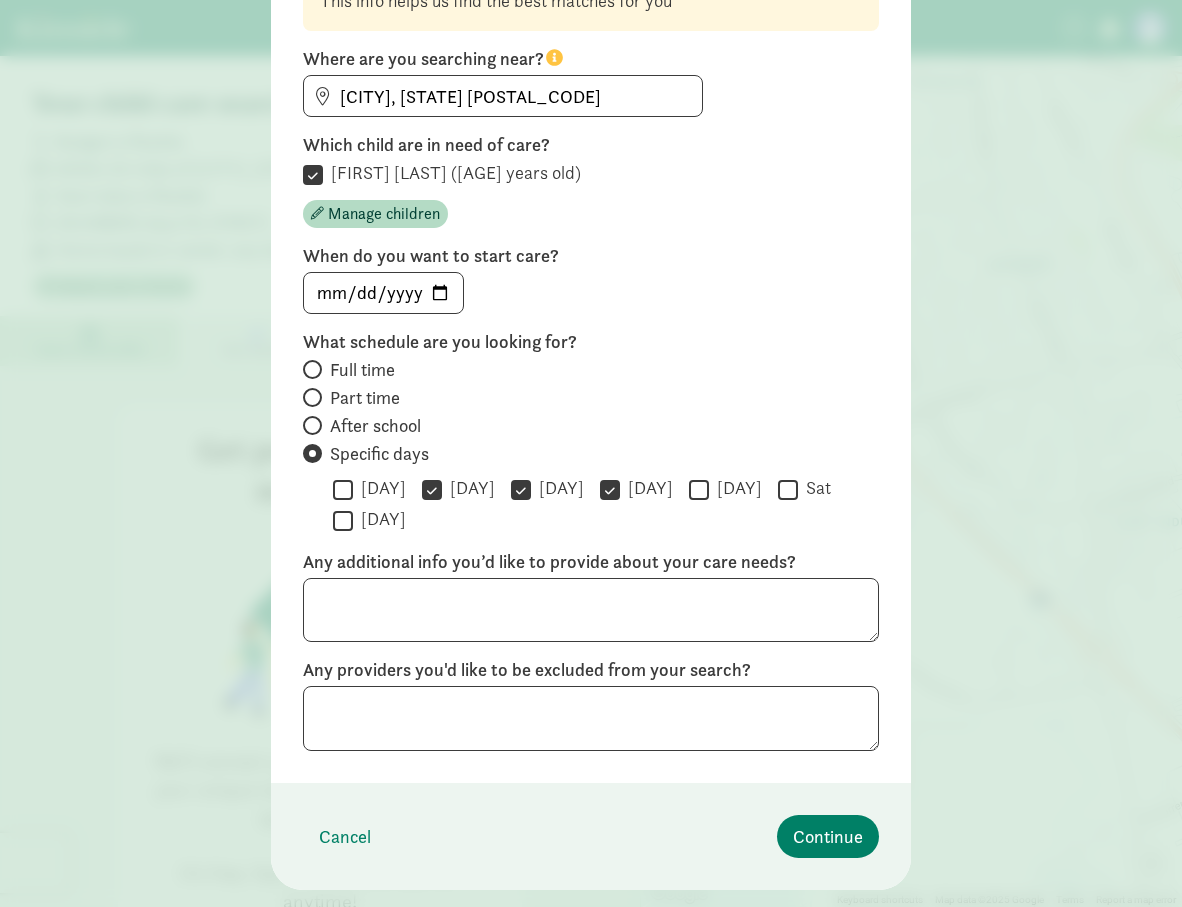 scroll, scrollTop: 218, scrollLeft: 0, axis: vertical 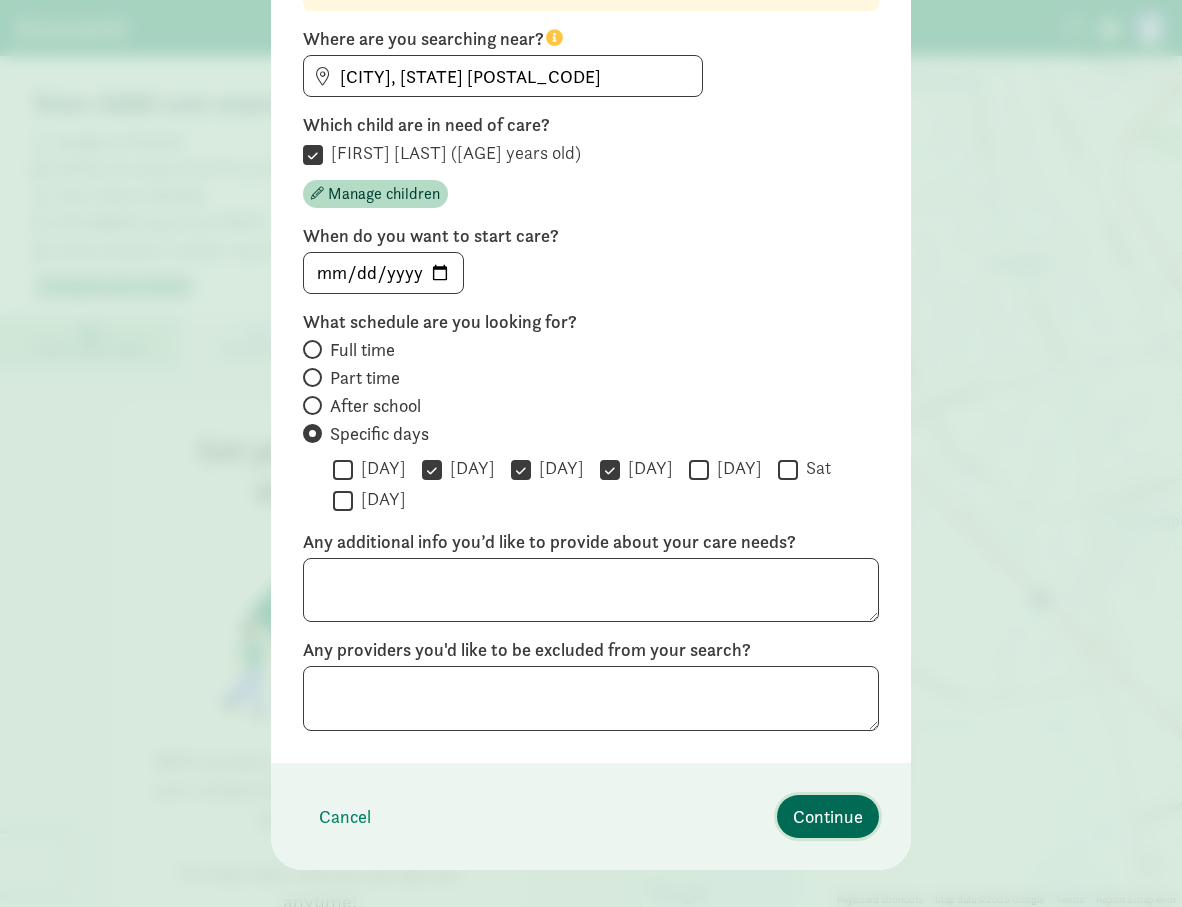 click on "Continue" at bounding box center [828, 816] 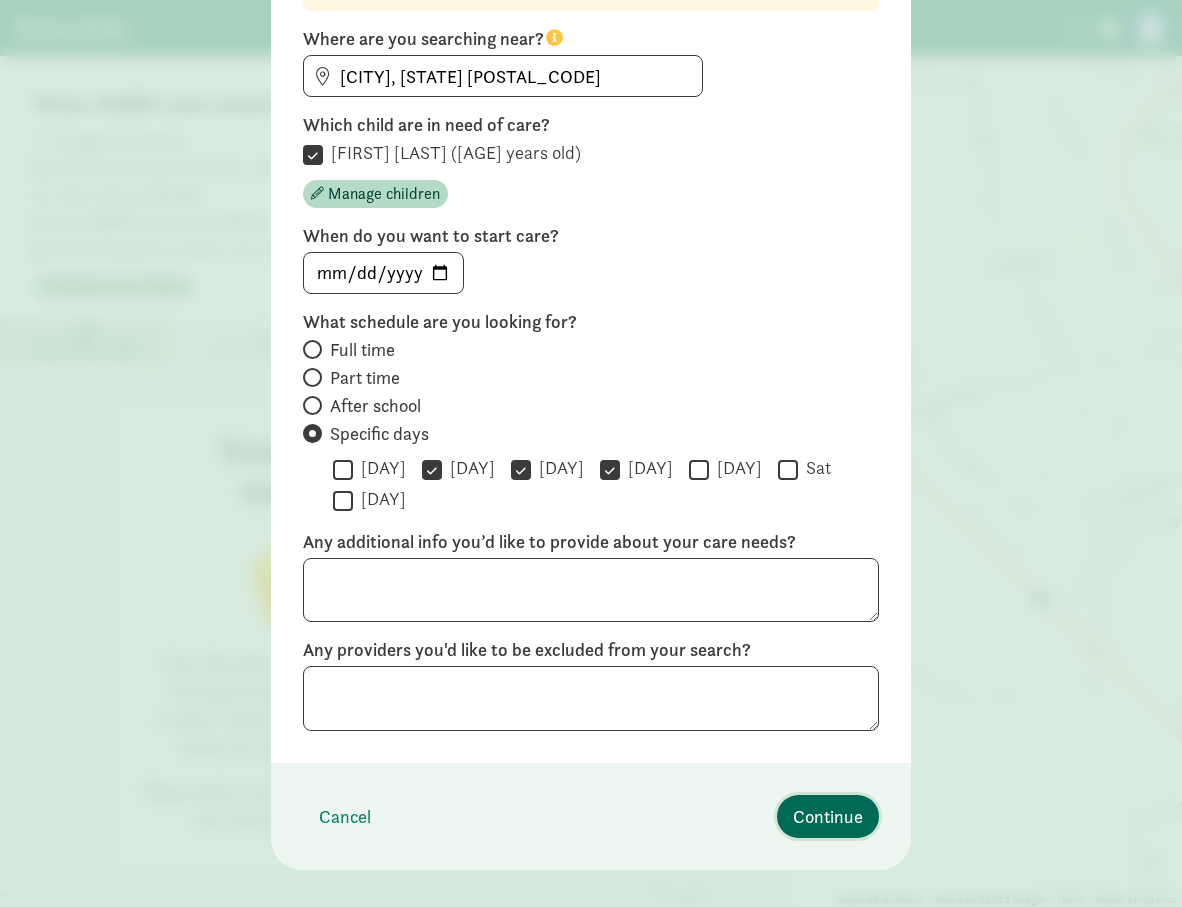 scroll, scrollTop: 0, scrollLeft: 0, axis: both 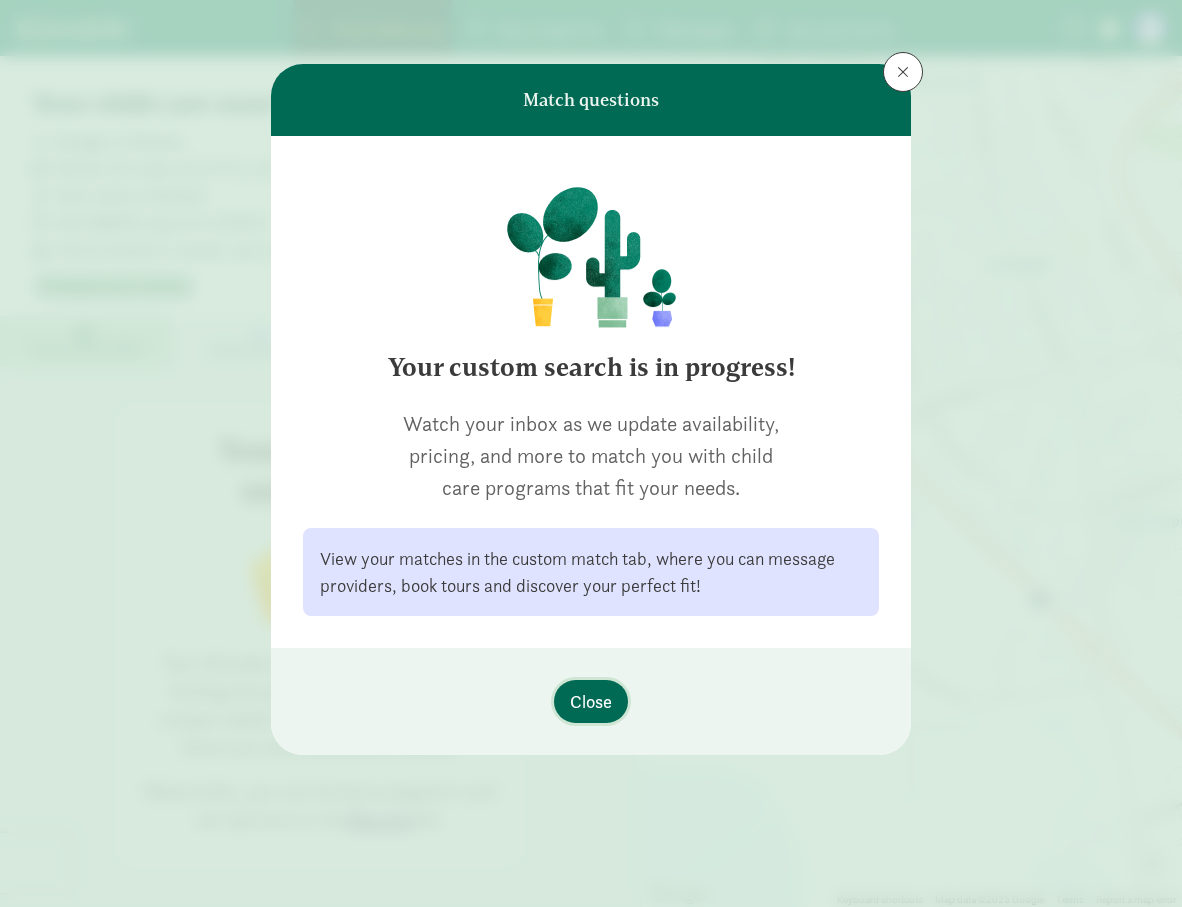click on "Close" at bounding box center (591, 701) 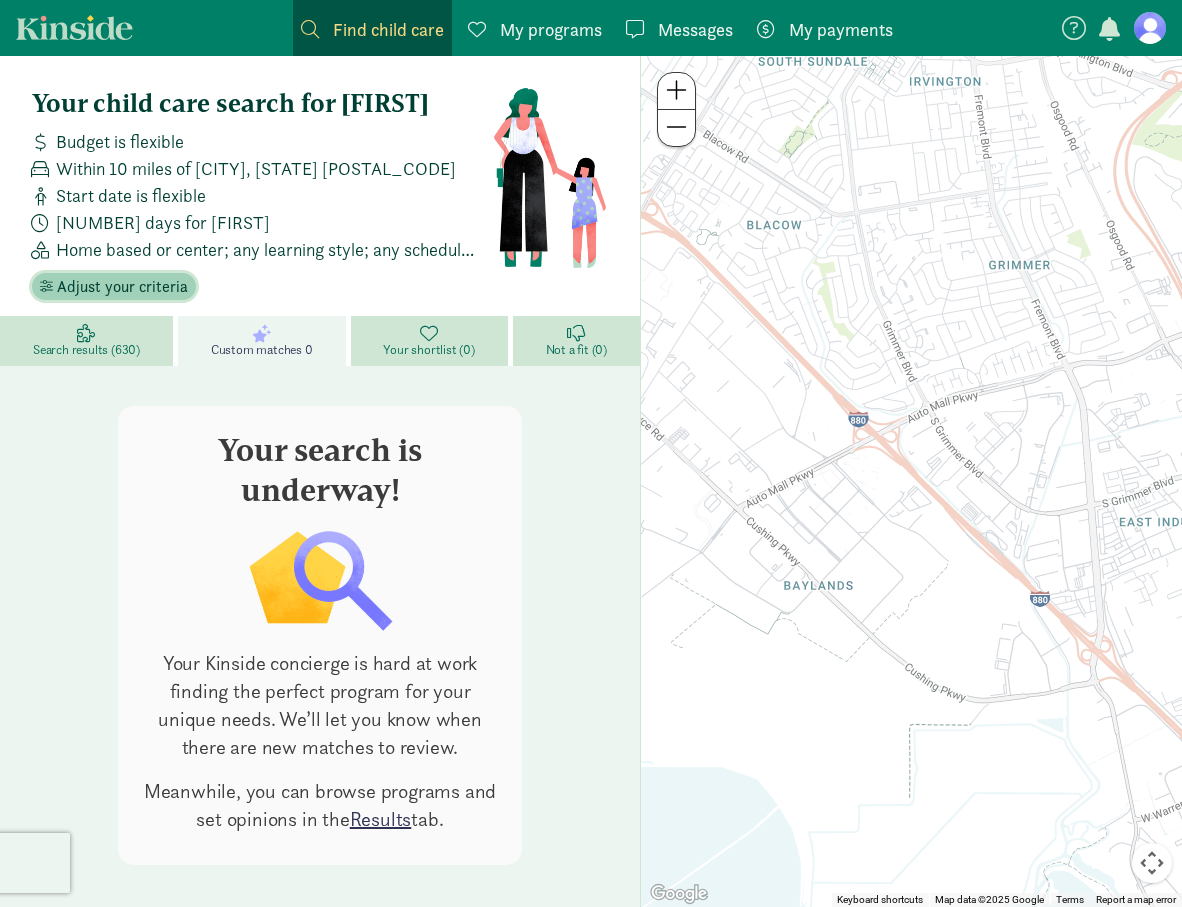 click on "Adjust your criteria" at bounding box center [122, 287] 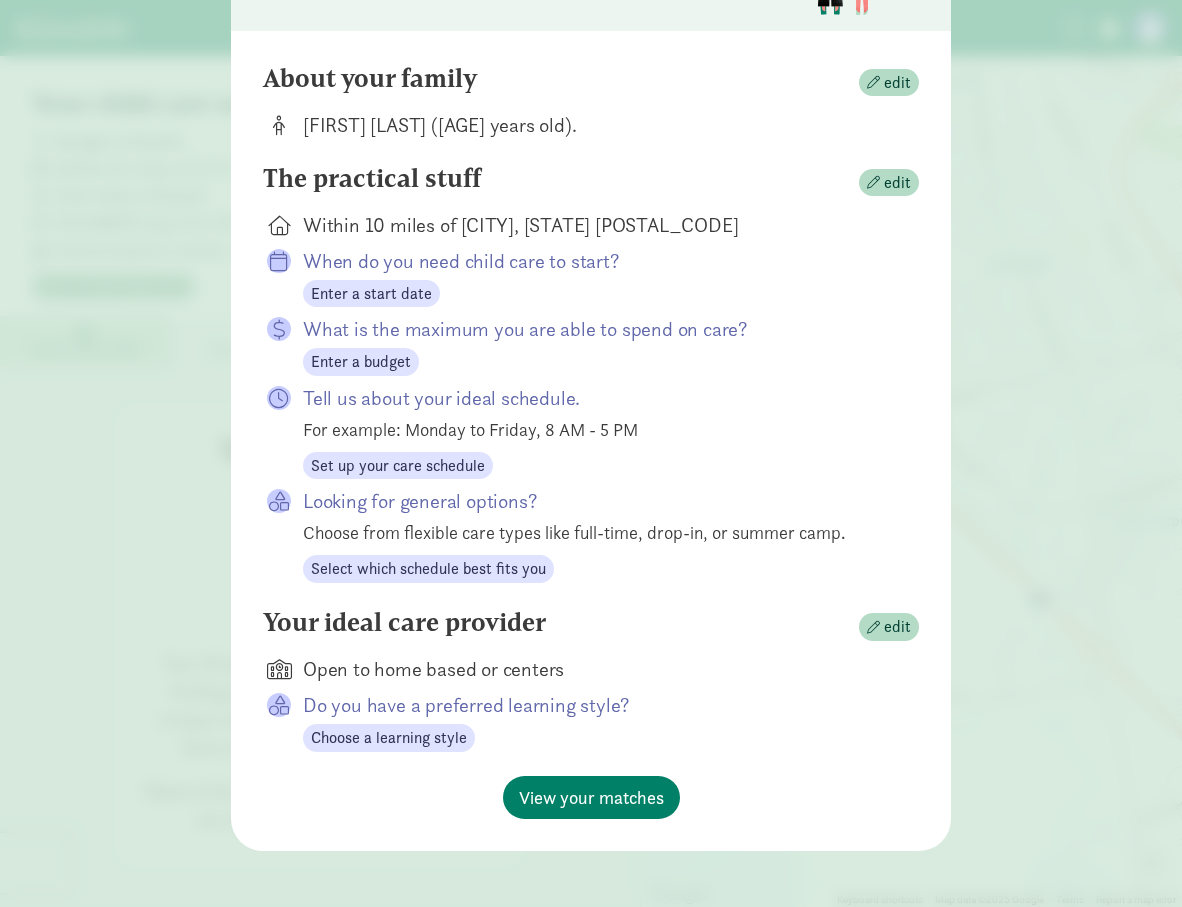 scroll, scrollTop: 164, scrollLeft: 0, axis: vertical 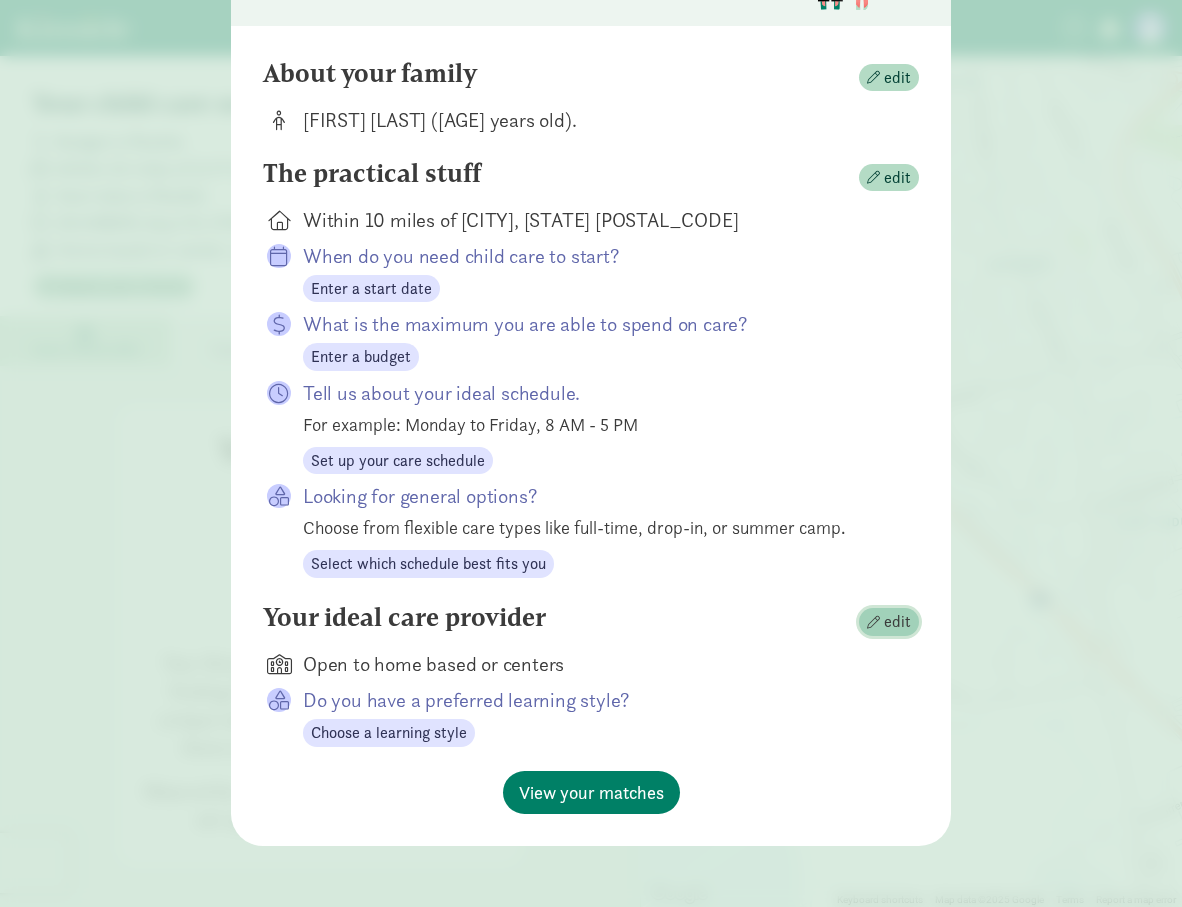 click on "edit" at bounding box center [897, 622] 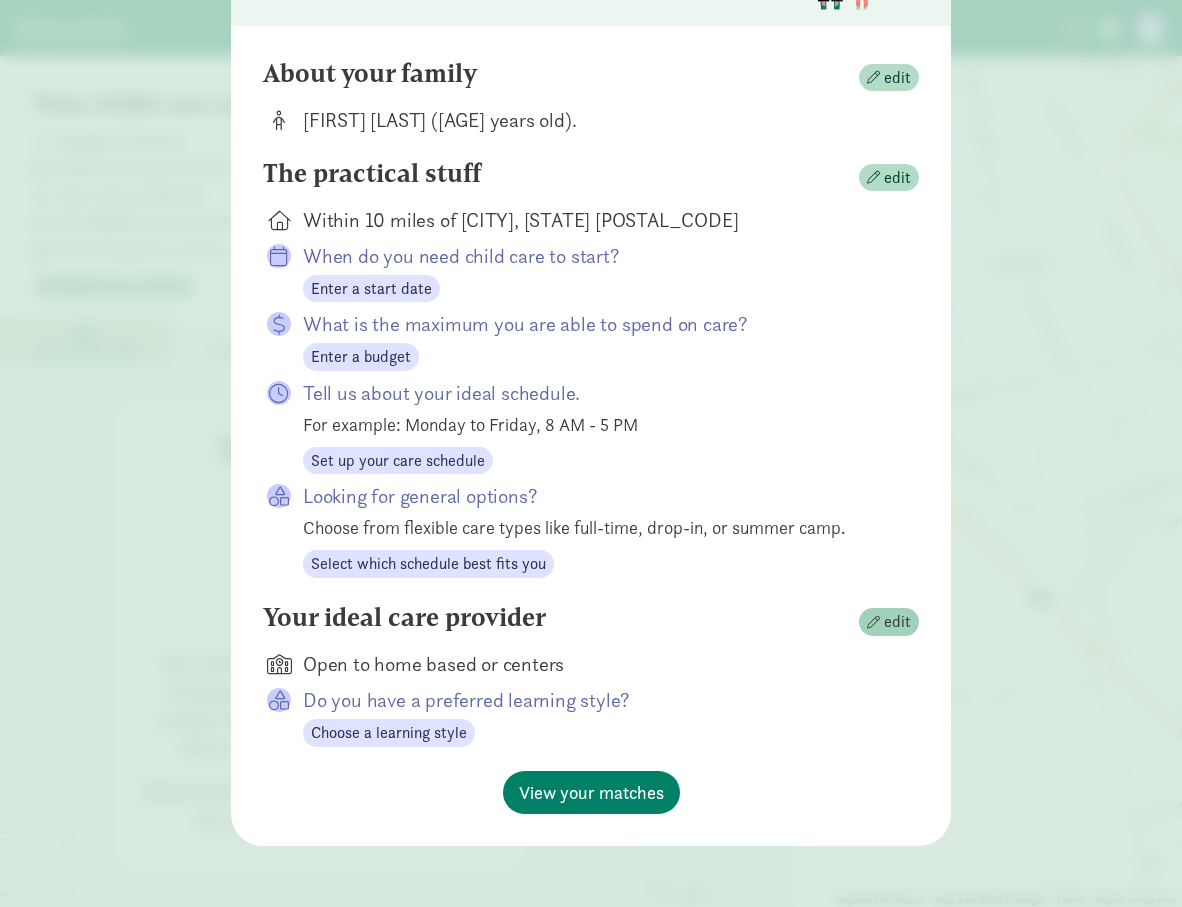 scroll, scrollTop: 0, scrollLeft: 0, axis: both 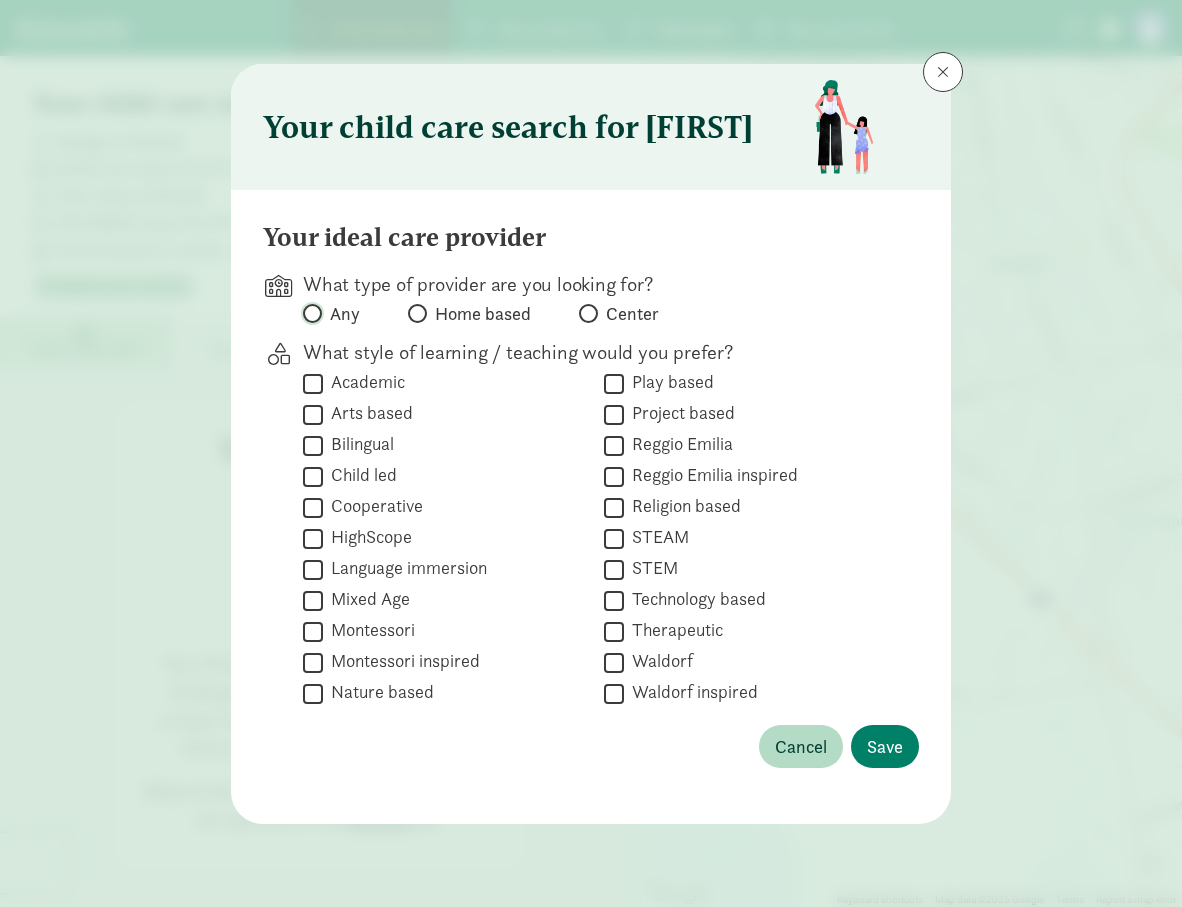 click on "Any" at bounding box center (309, 313) 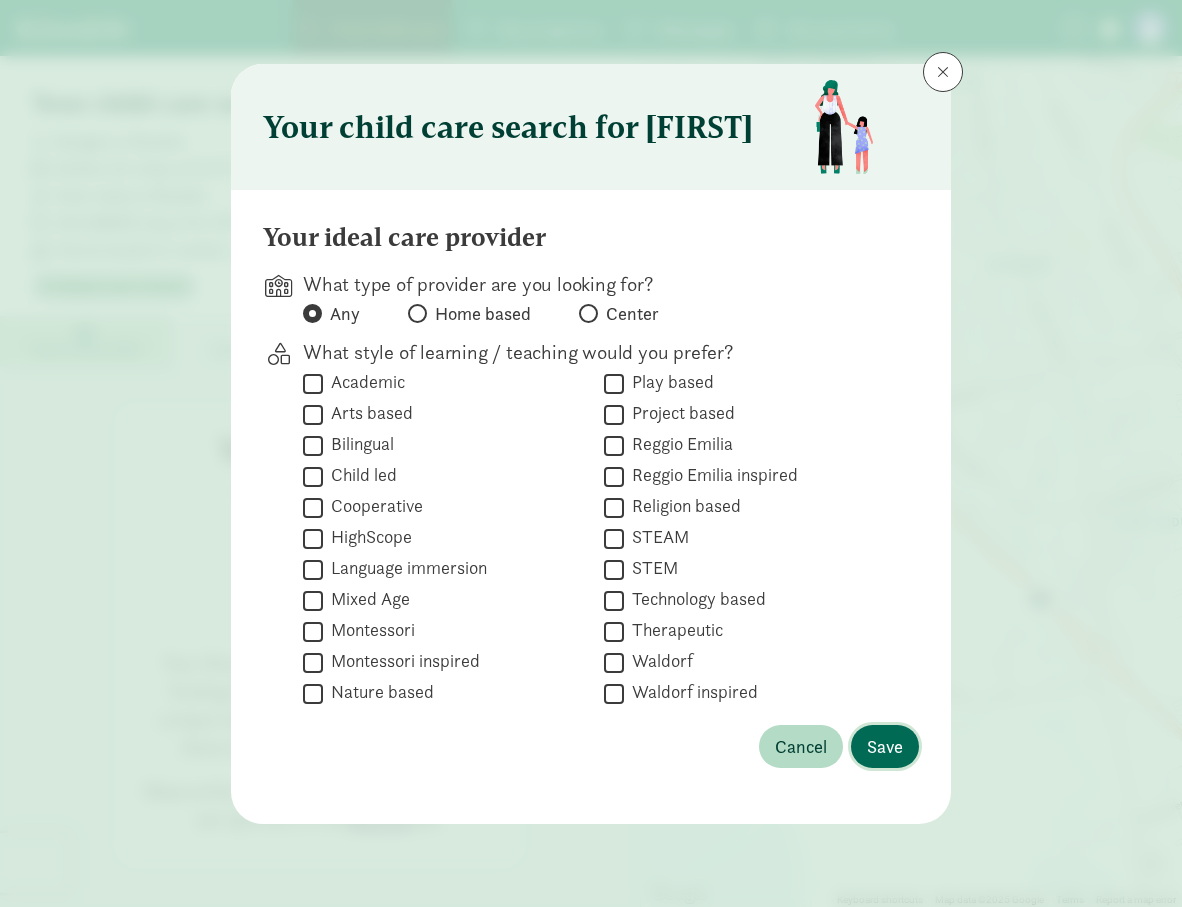 click on "Save" at bounding box center [885, 746] 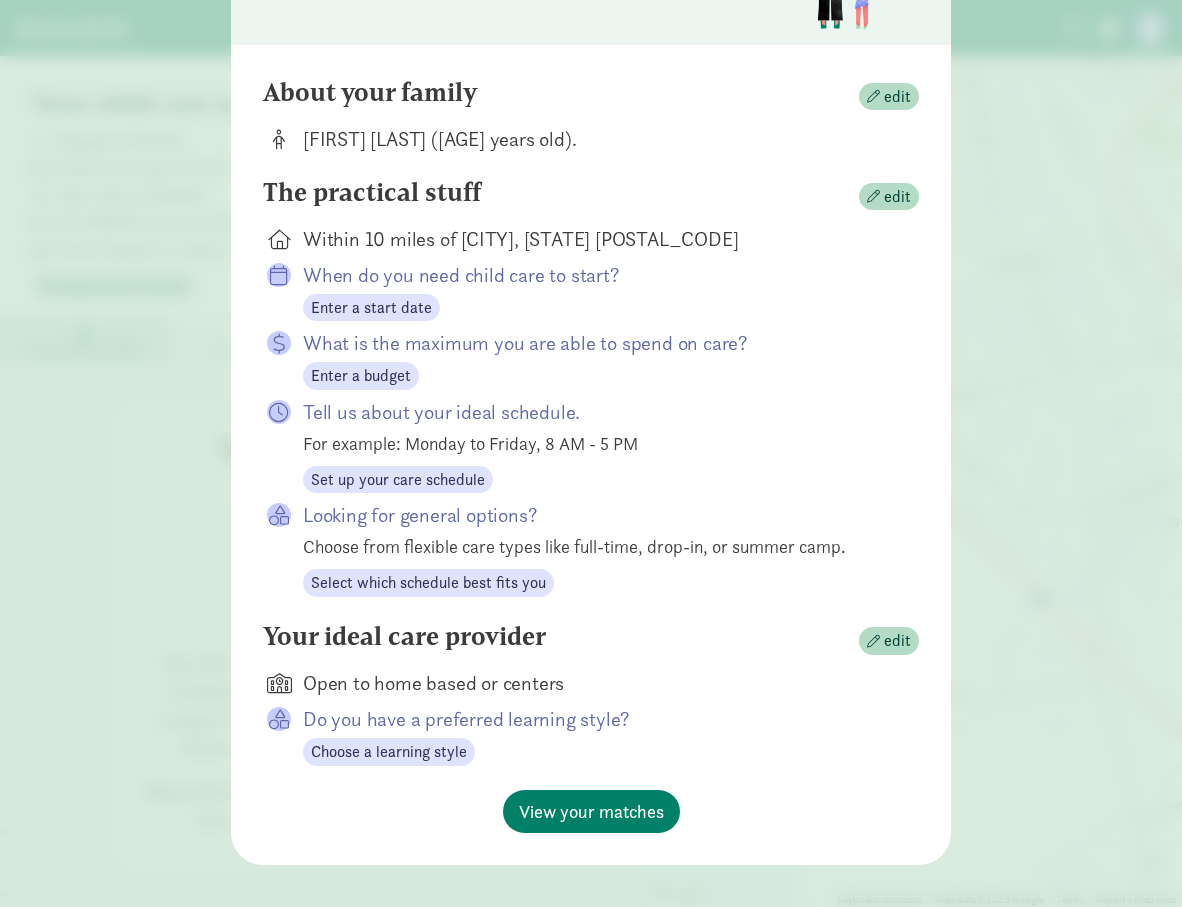 scroll, scrollTop: 164, scrollLeft: 0, axis: vertical 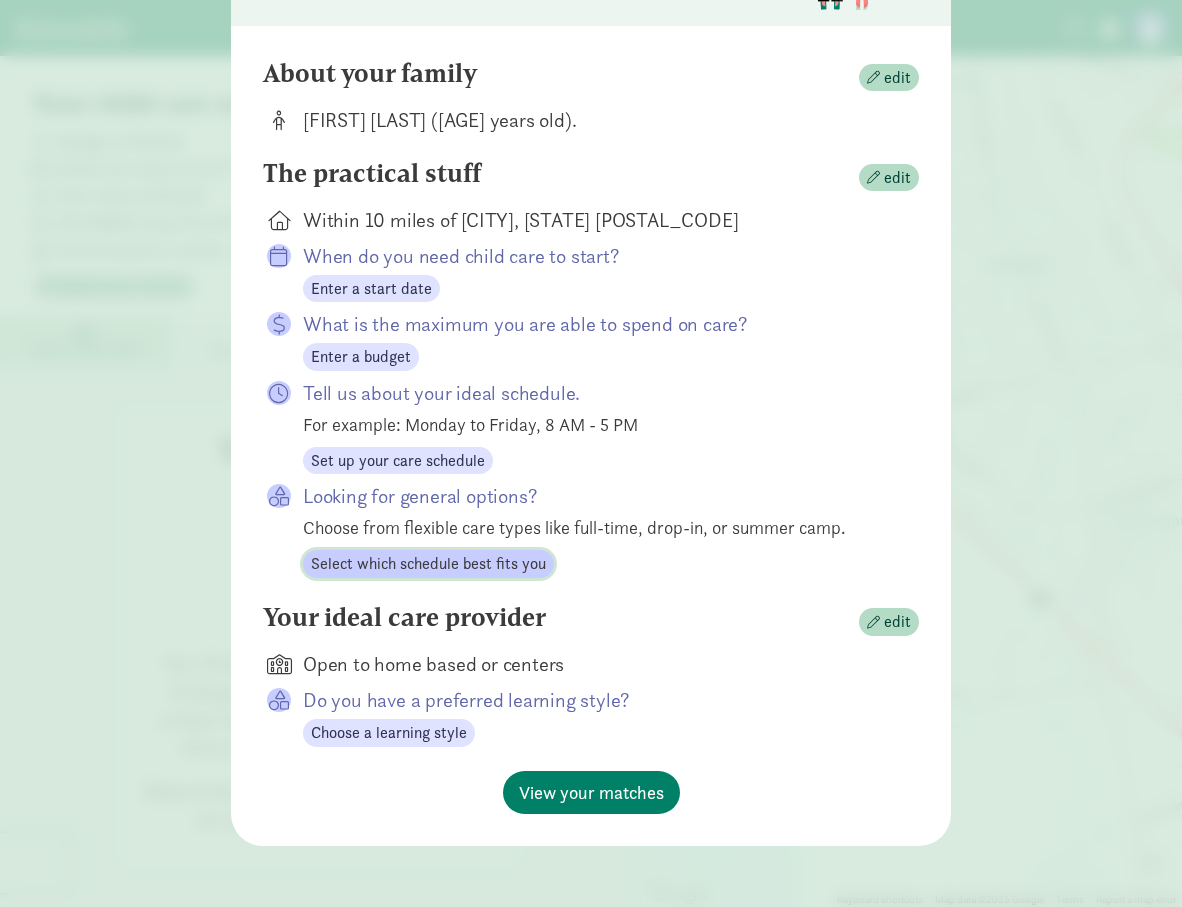 click on "Select which schedule best fits you" at bounding box center (428, 564) 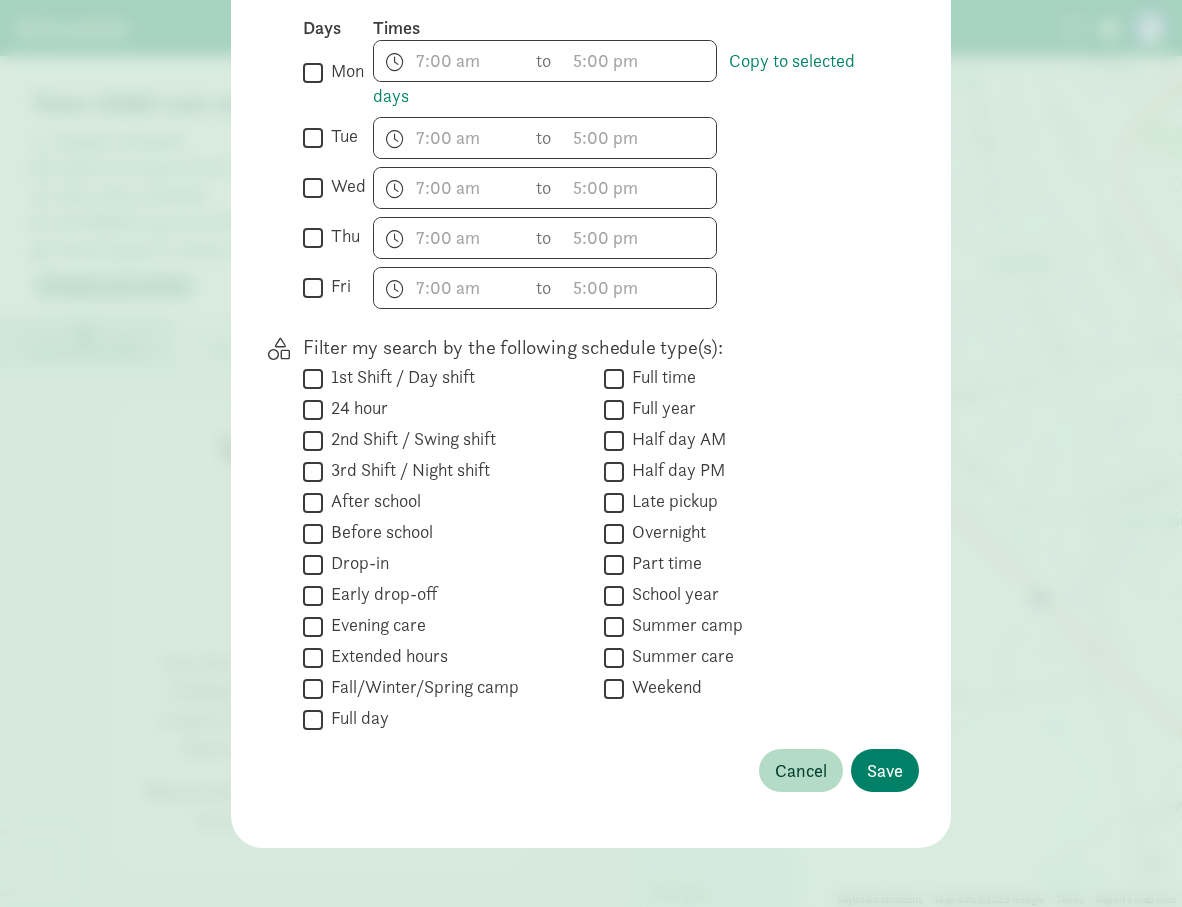 scroll, scrollTop: 590, scrollLeft: 0, axis: vertical 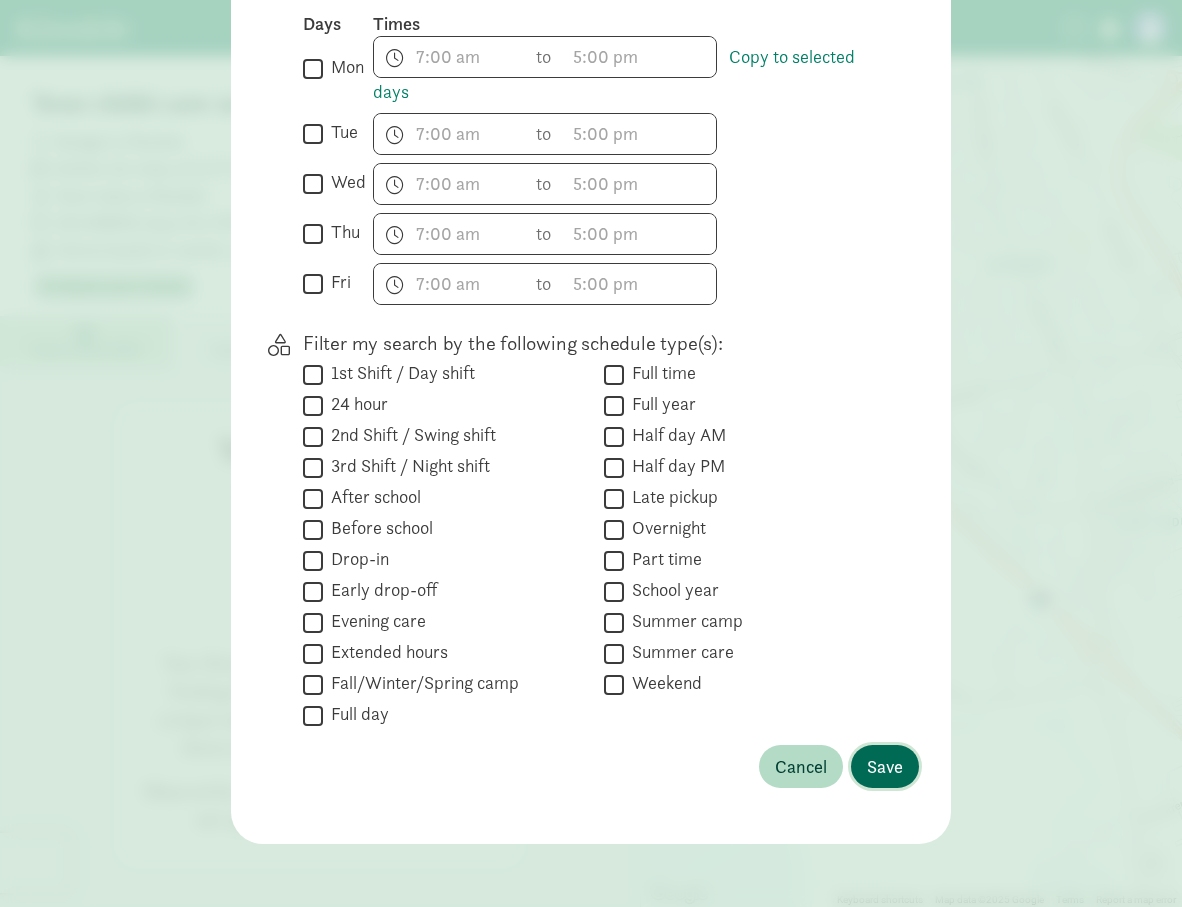 click on "Save" at bounding box center [885, 766] 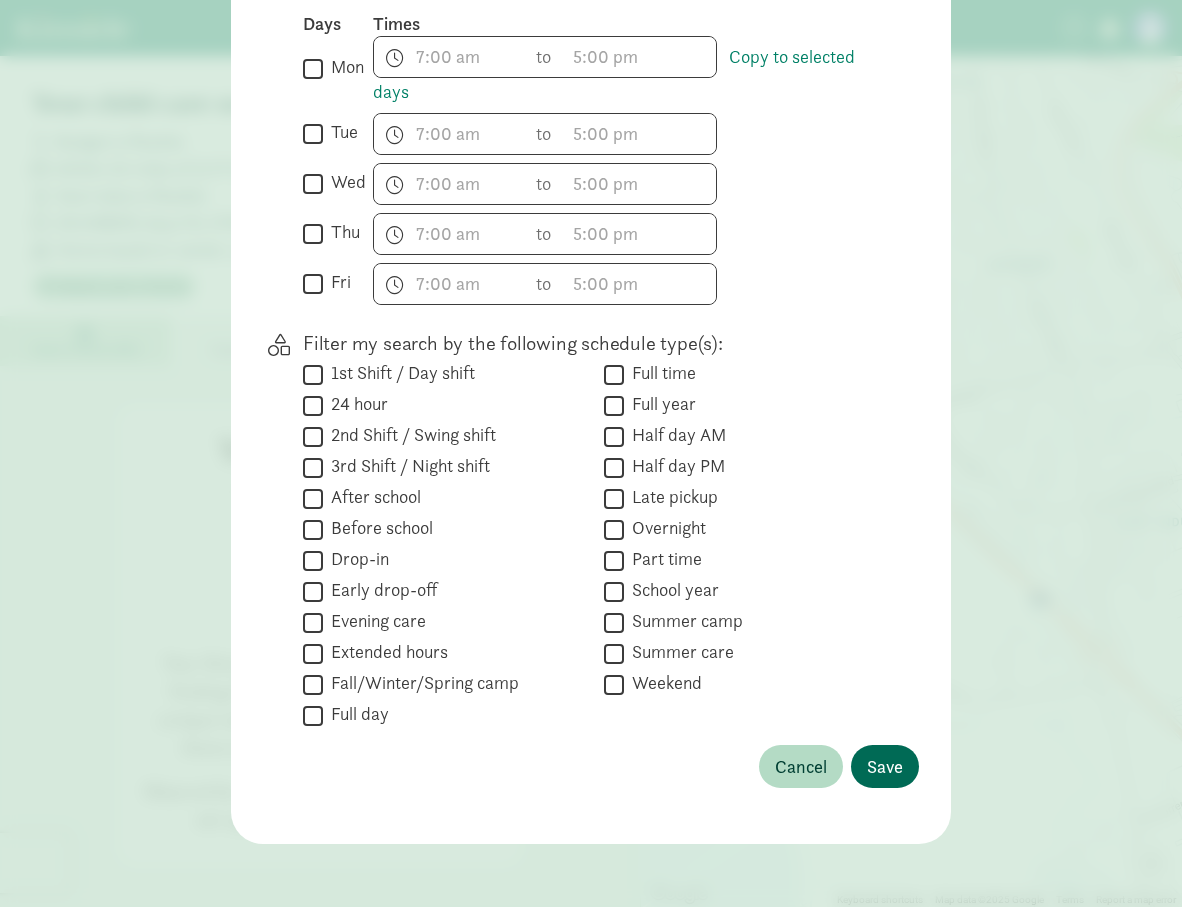 scroll, scrollTop: 164, scrollLeft: 0, axis: vertical 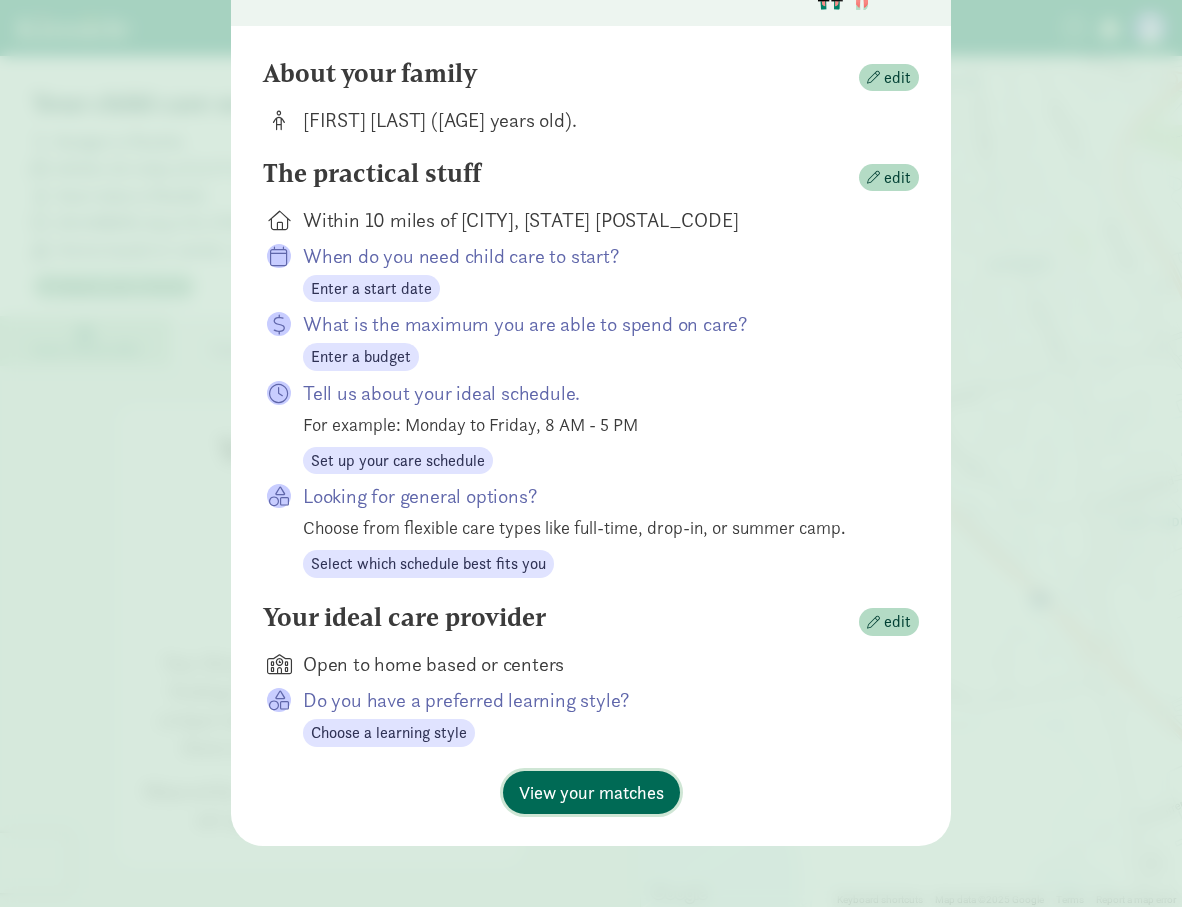 click on "View your matches" at bounding box center (591, 792) 